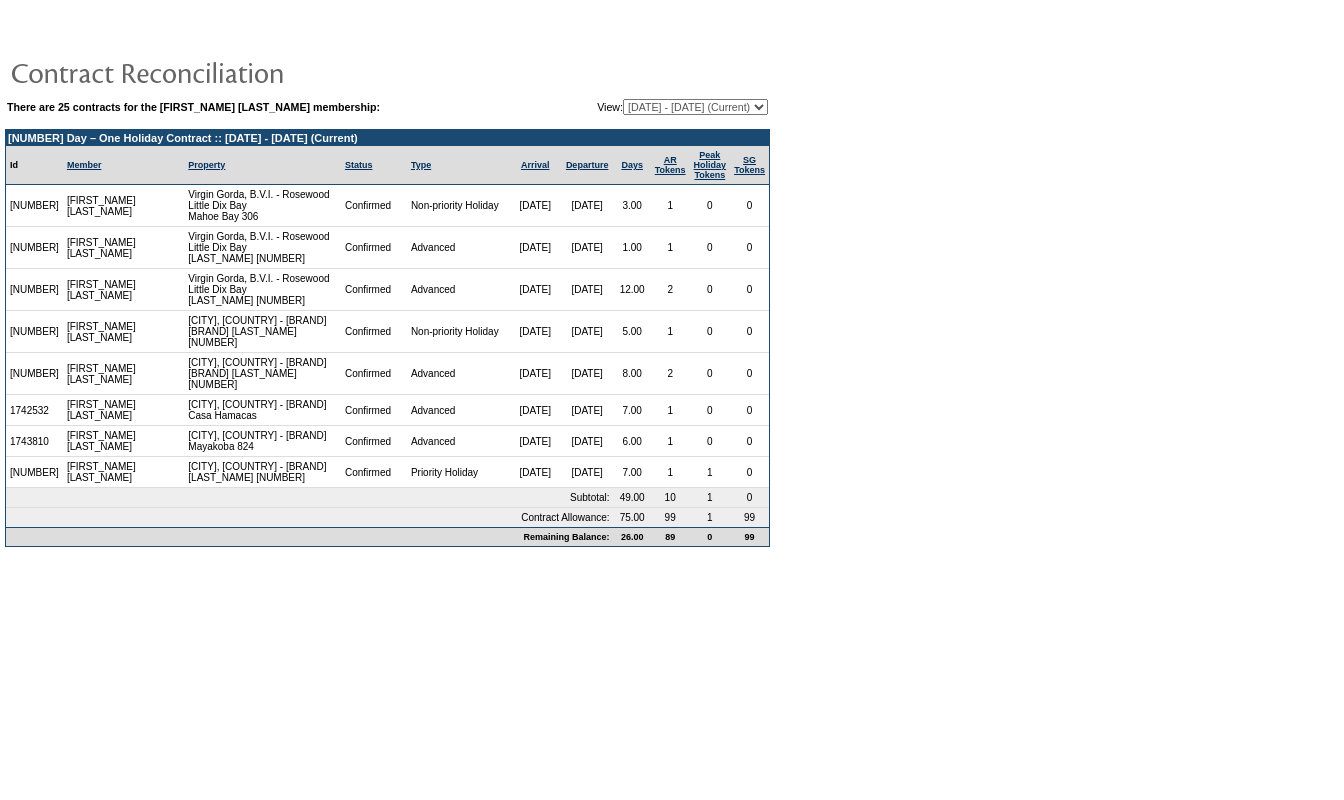 scroll, scrollTop: 0, scrollLeft: 0, axis: both 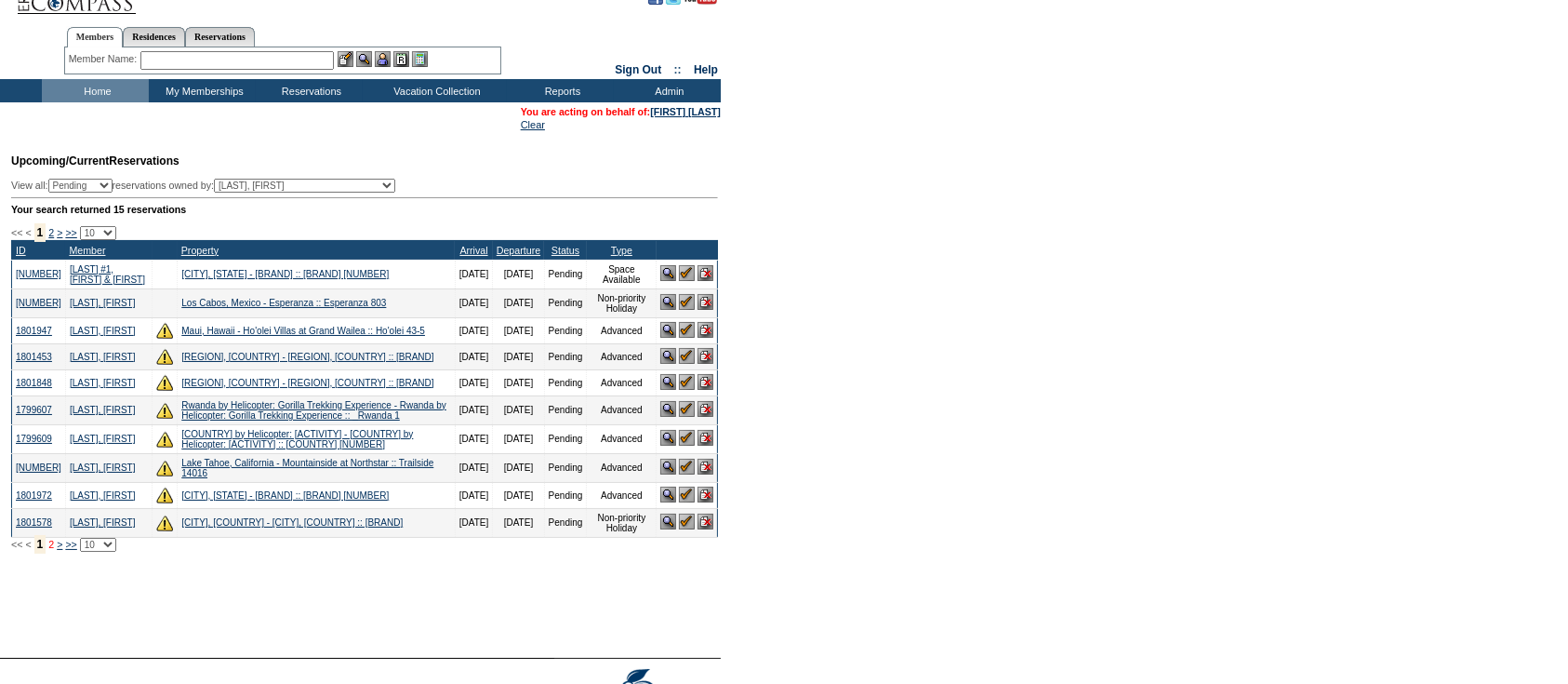 click on "2" at bounding box center (51, 544) 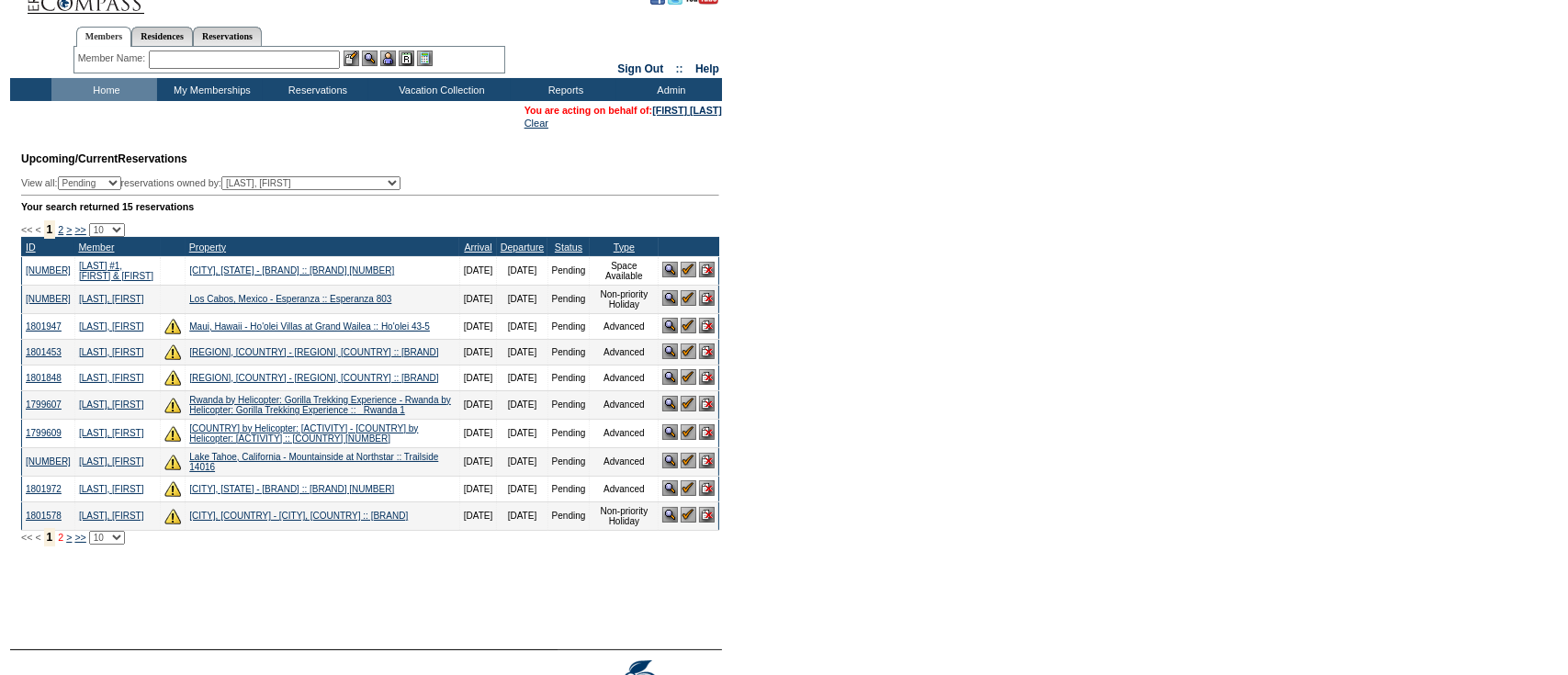 scroll, scrollTop: 0, scrollLeft: 0, axis: both 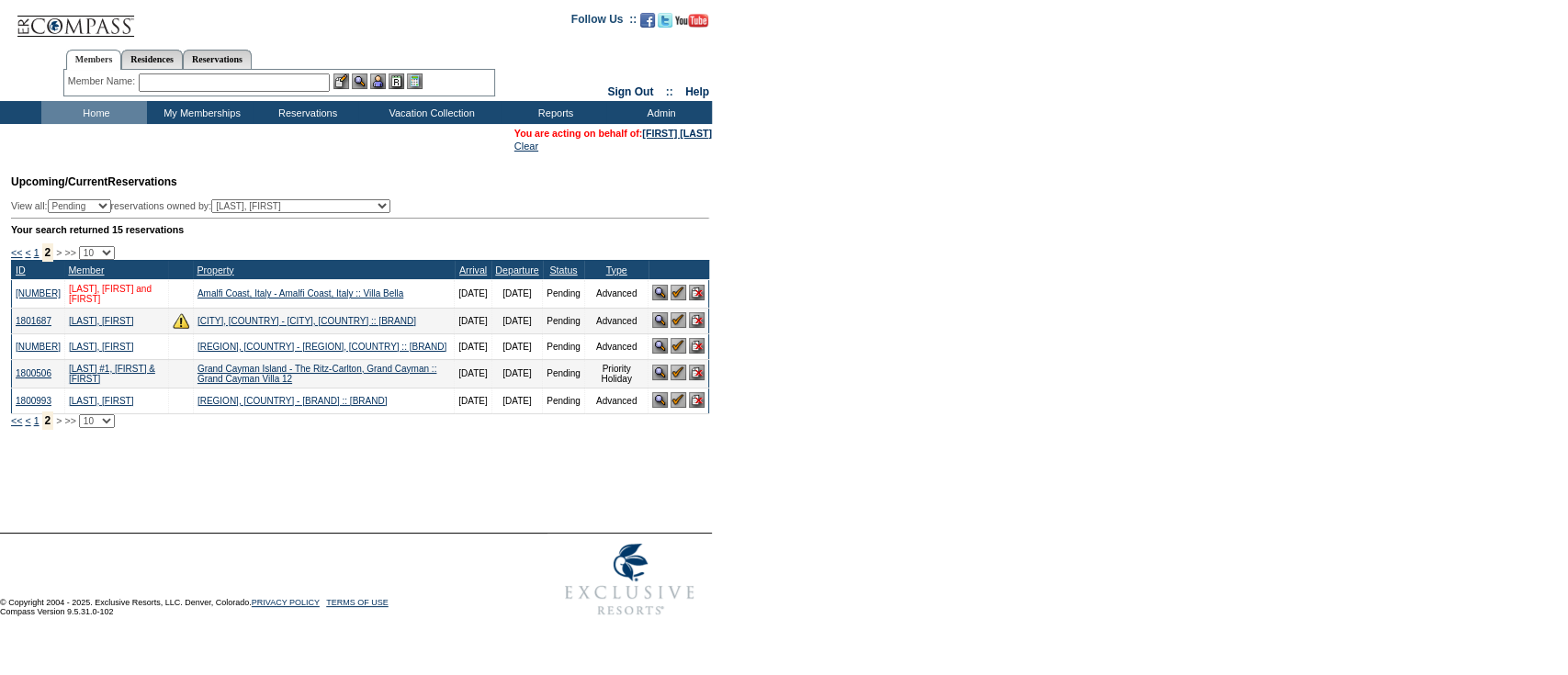 click on "Trelstad, Paul and Lynn" at bounding box center [110, 294] 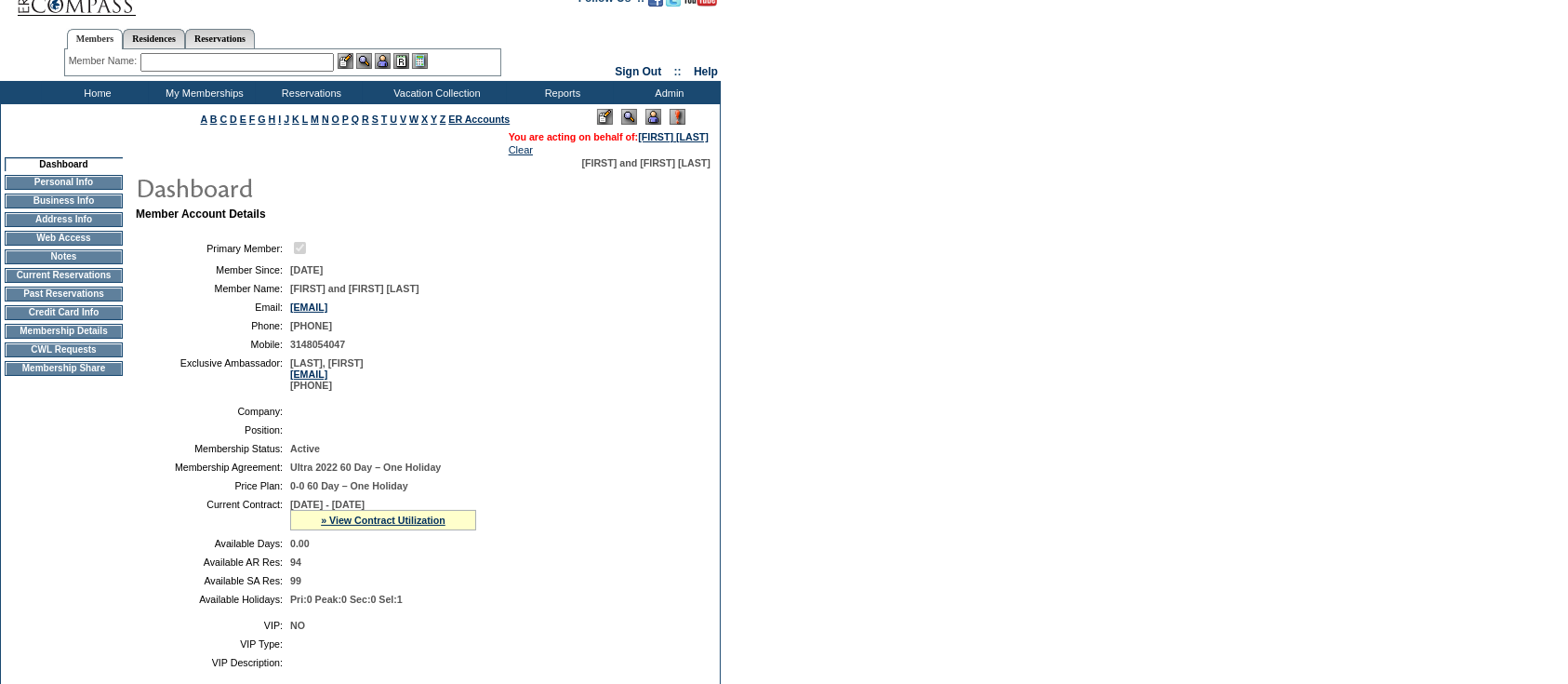 scroll, scrollTop: 20, scrollLeft: 0, axis: vertical 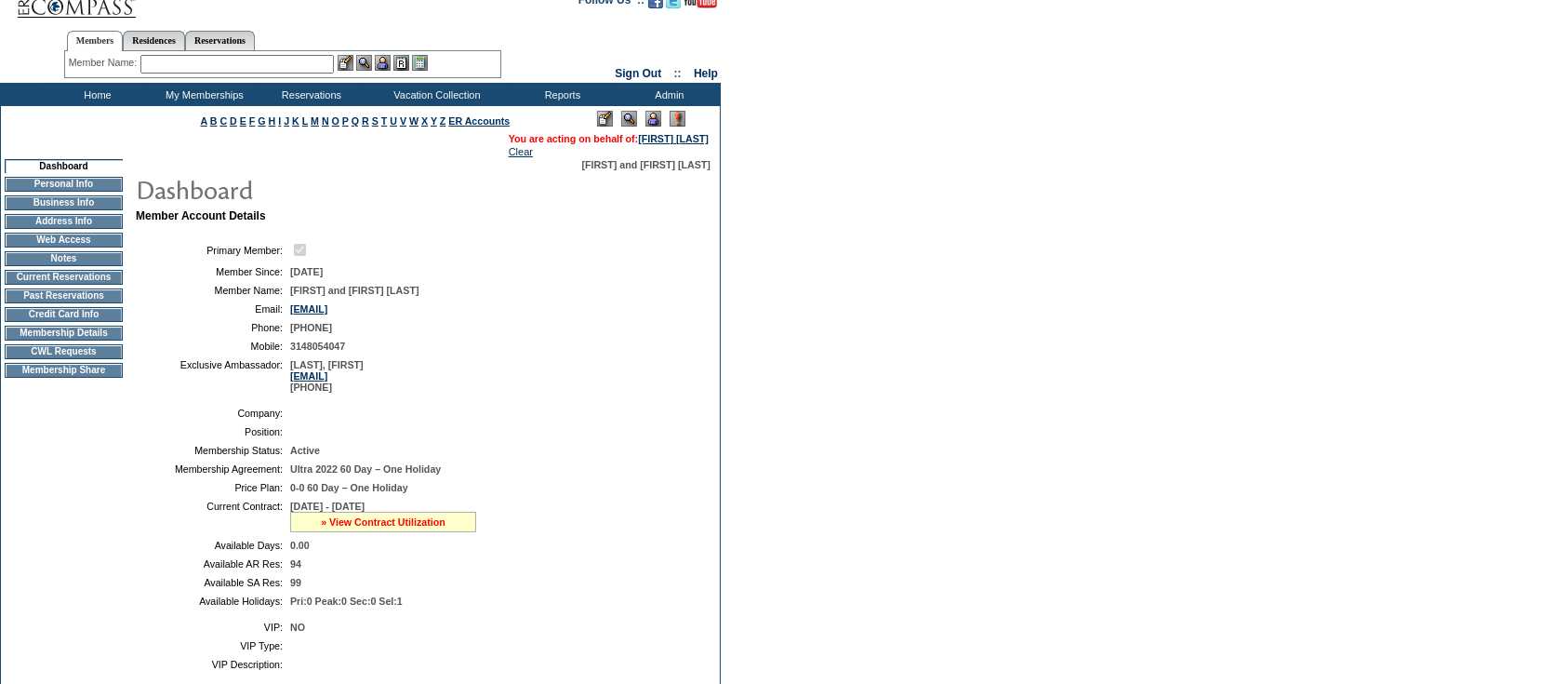 click on "» View Contract Utilization" at bounding box center [383, 522] 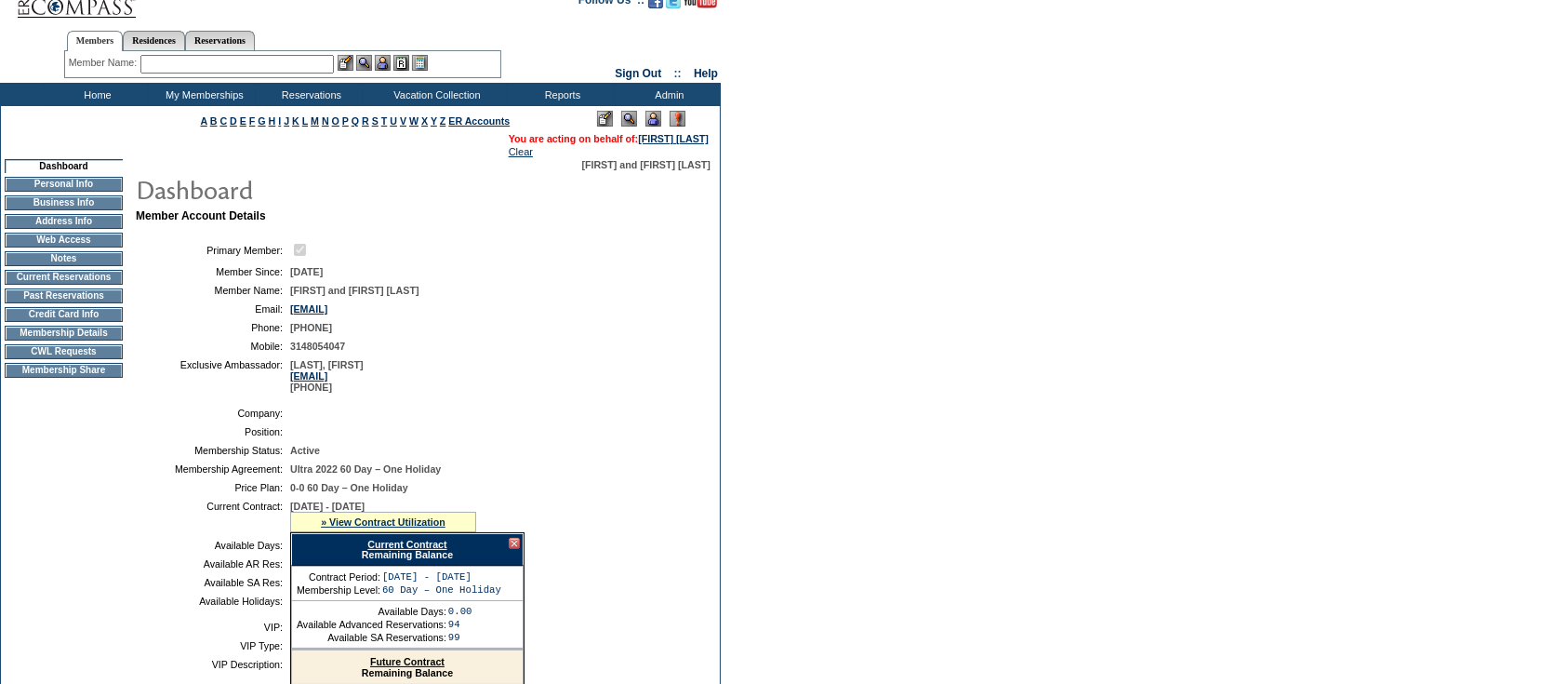 click on "Current Contract" at bounding box center (406, 544) 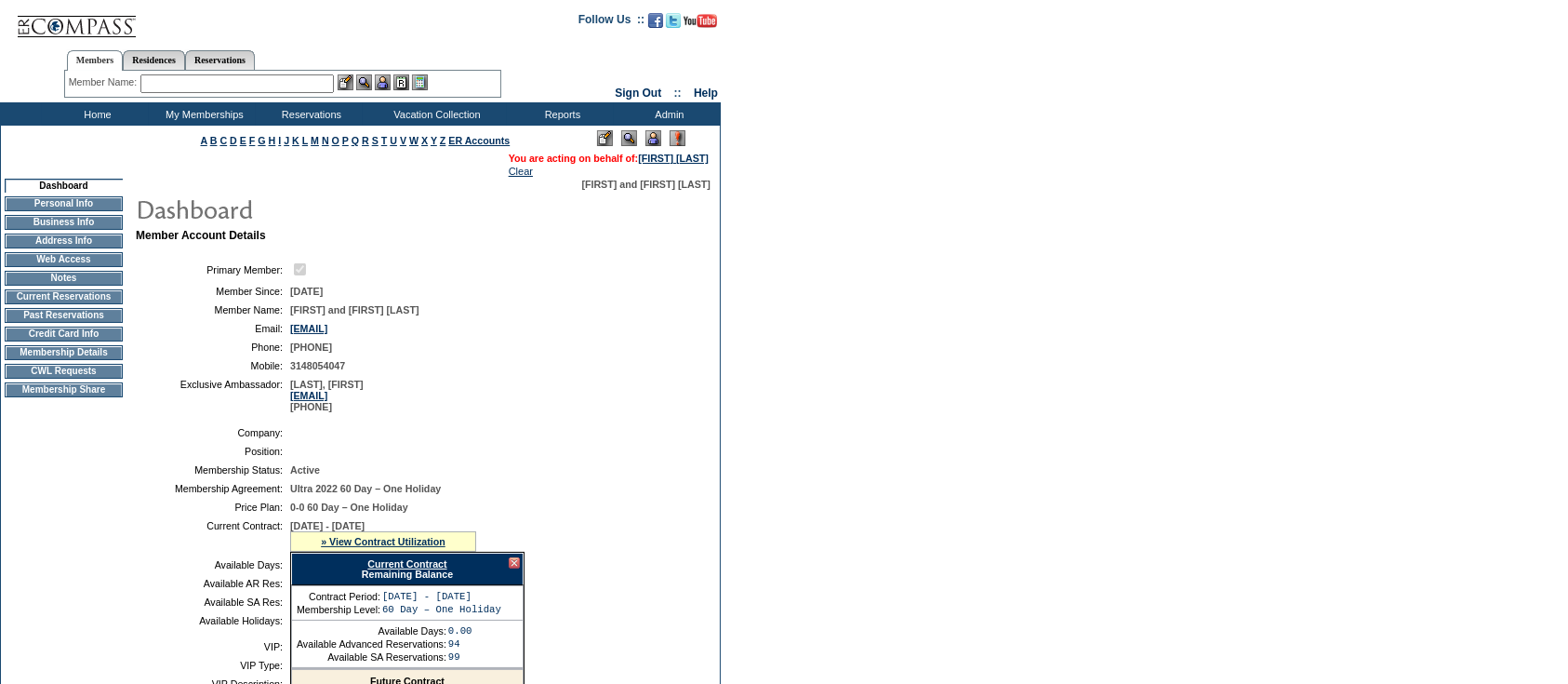 click on "Home" at bounding box center [95, 114] 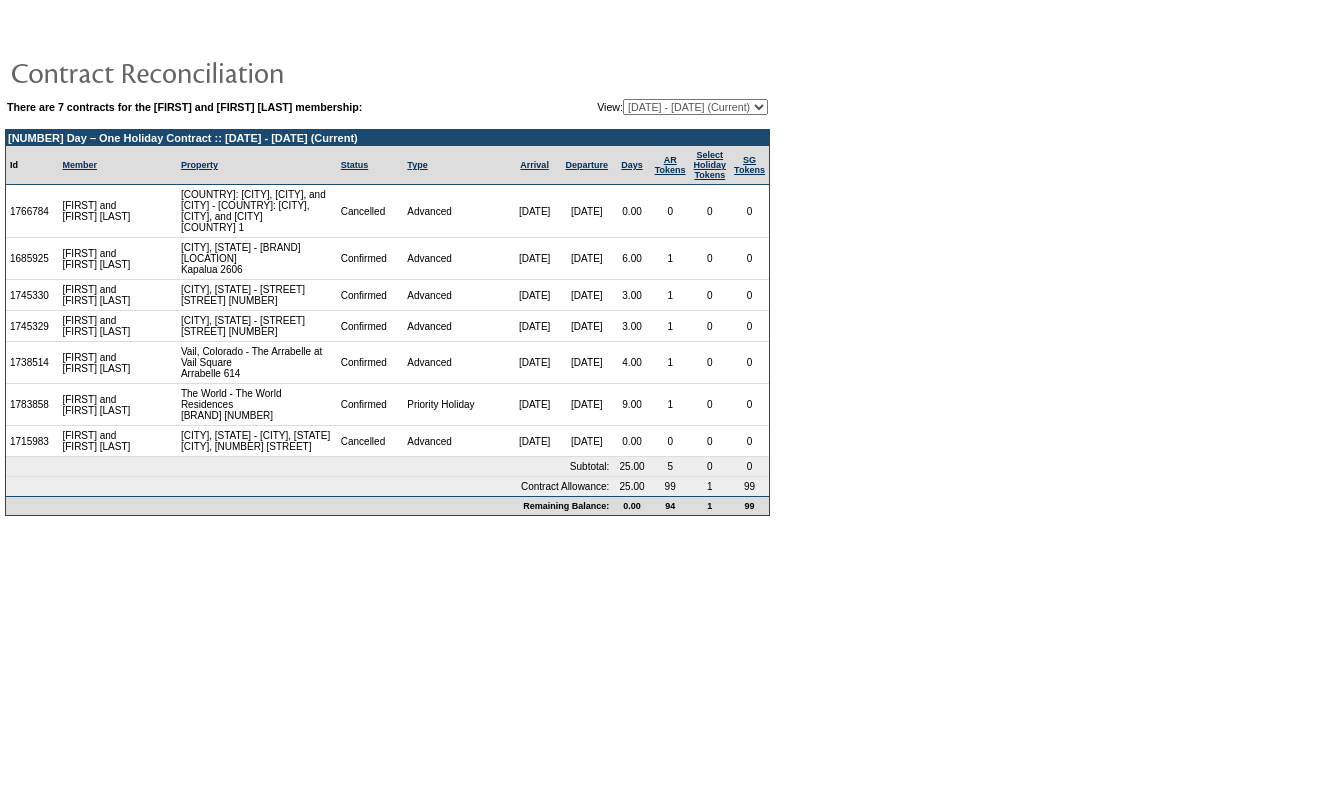 scroll, scrollTop: 0, scrollLeft: 0, axis: both 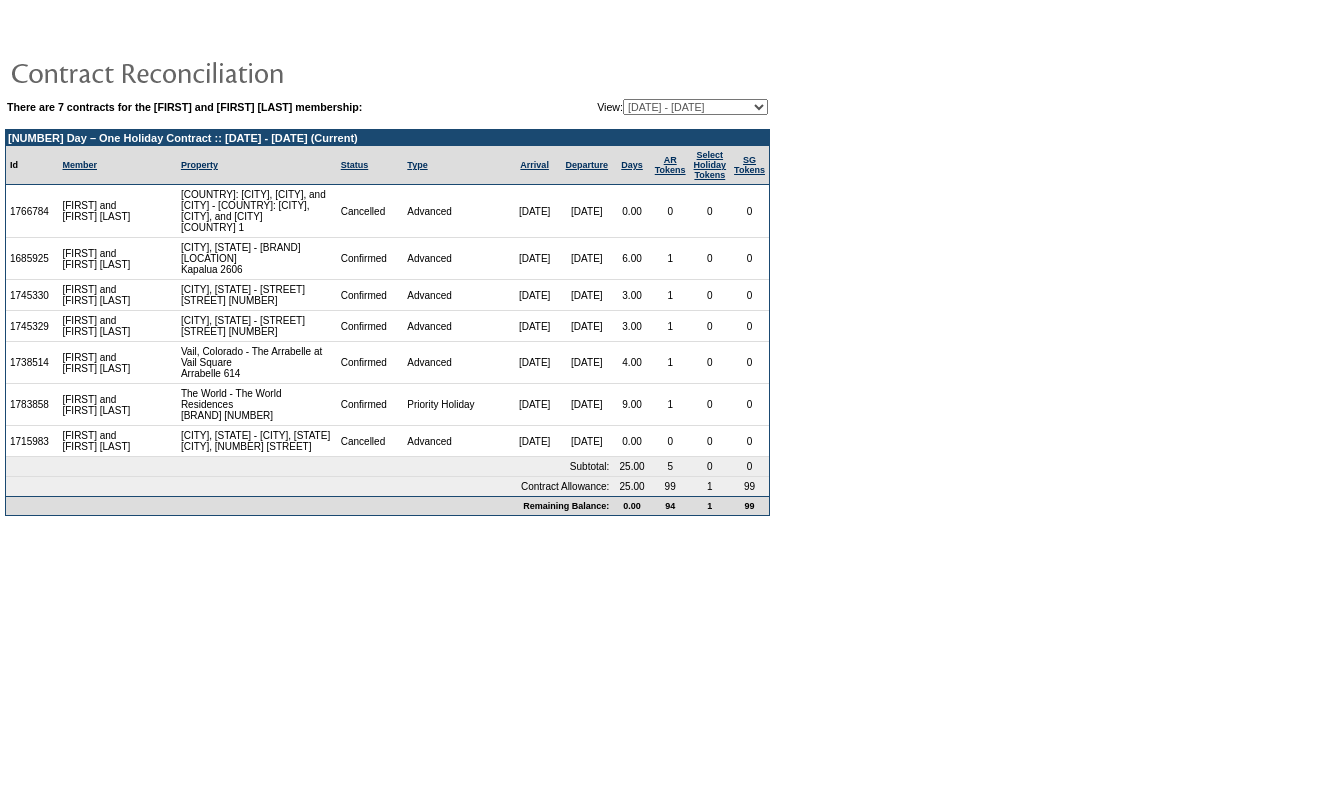 click on "01/01/22 - 06/30/23
07/01/23 - 06/30/24
07/01/24 - 06/30/25
07/01/25 - 06/30/26 (Current)
07/01/26 - 06/30/27
07/01/27 - 06/30/28
07/01/28 - 06/30/29" at bounding box center (695, 107) 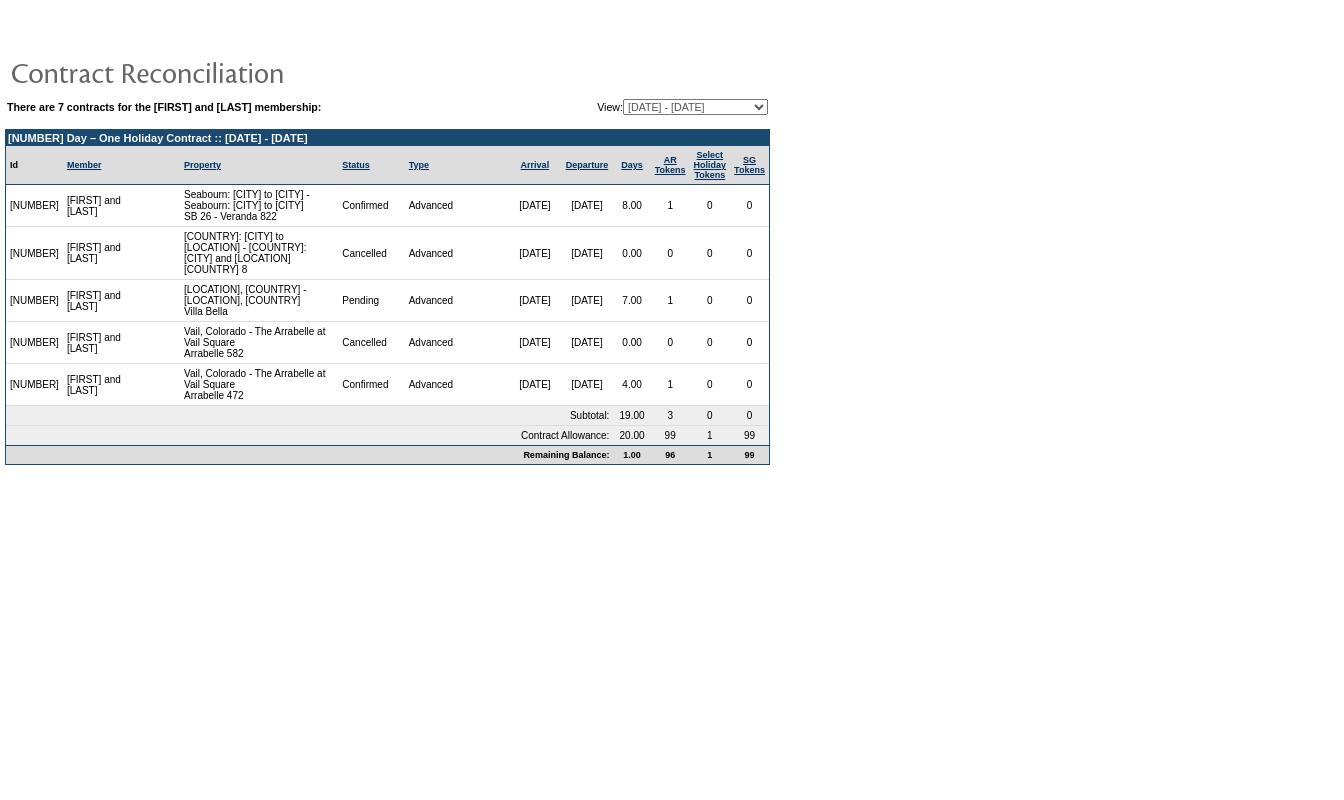 scroll, scrollTop: 0, scrollLeft: 0, axis: both 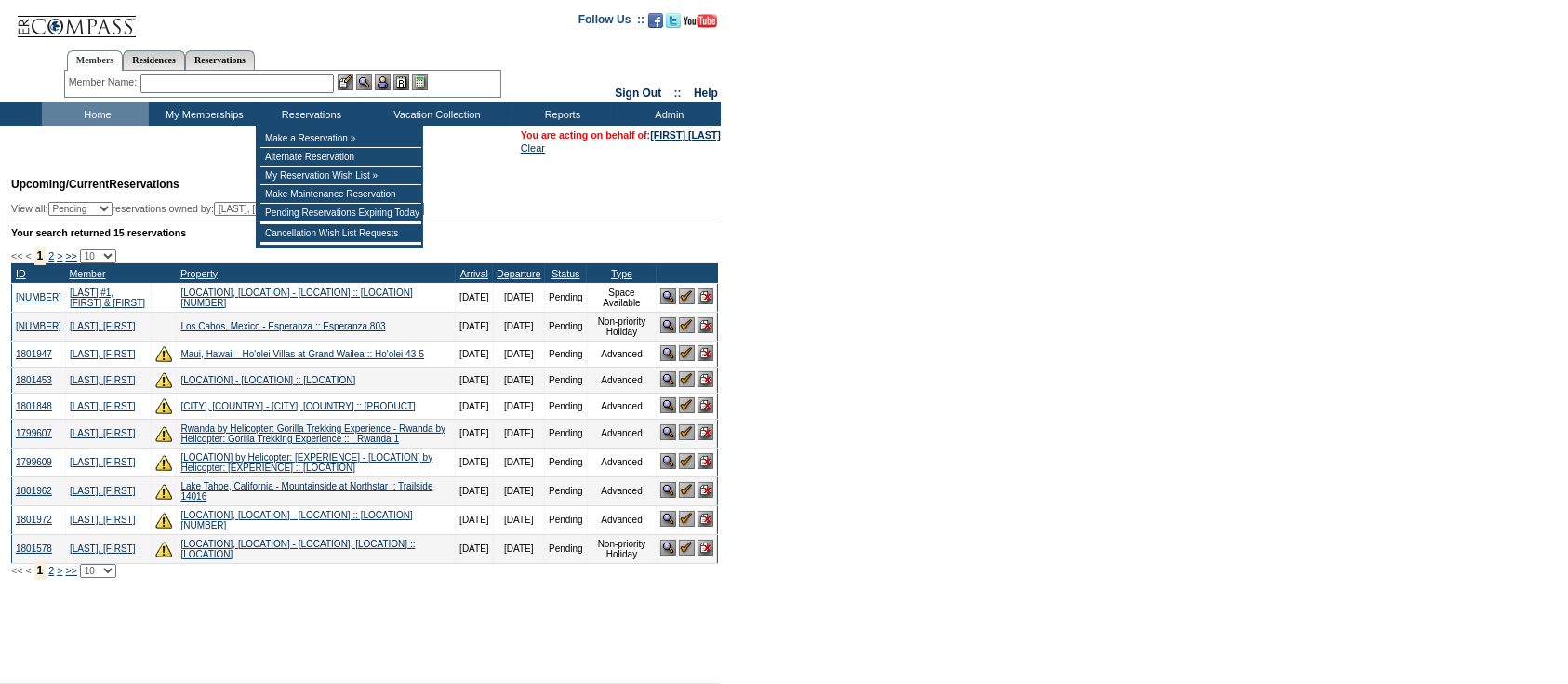 click at bounding box center [237, 84] 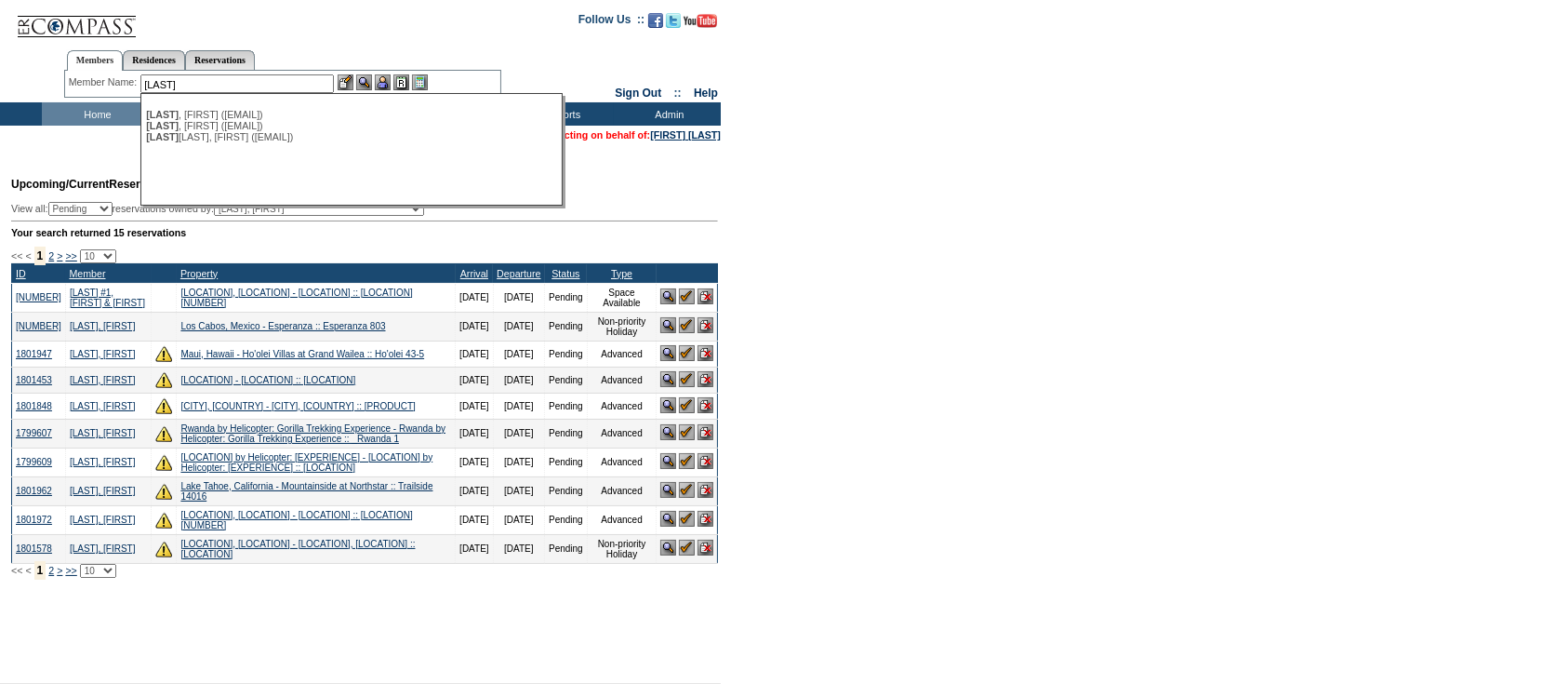 click on "Hasse , Art (frnitrman1@aol.com)" at bounding box center [351, 114] 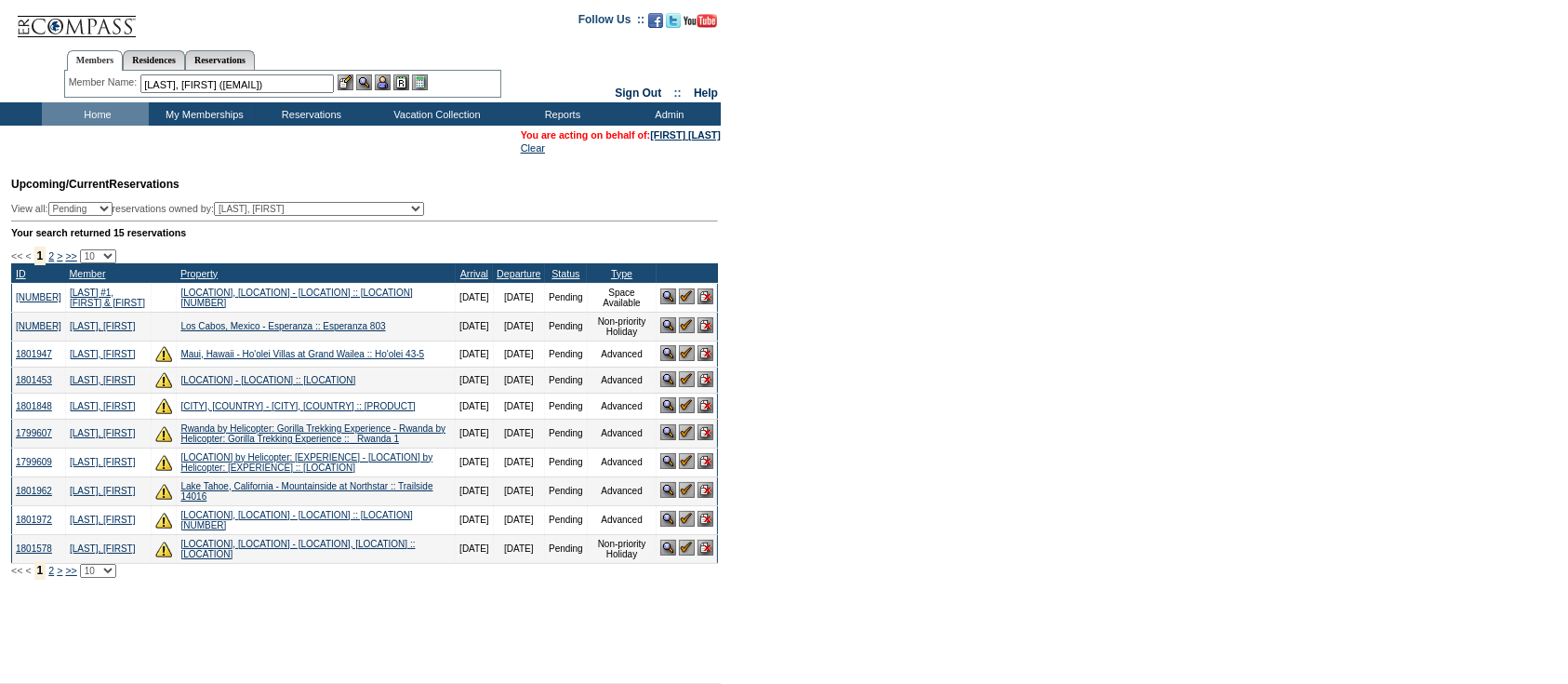 click at bounding box center [382, 82] 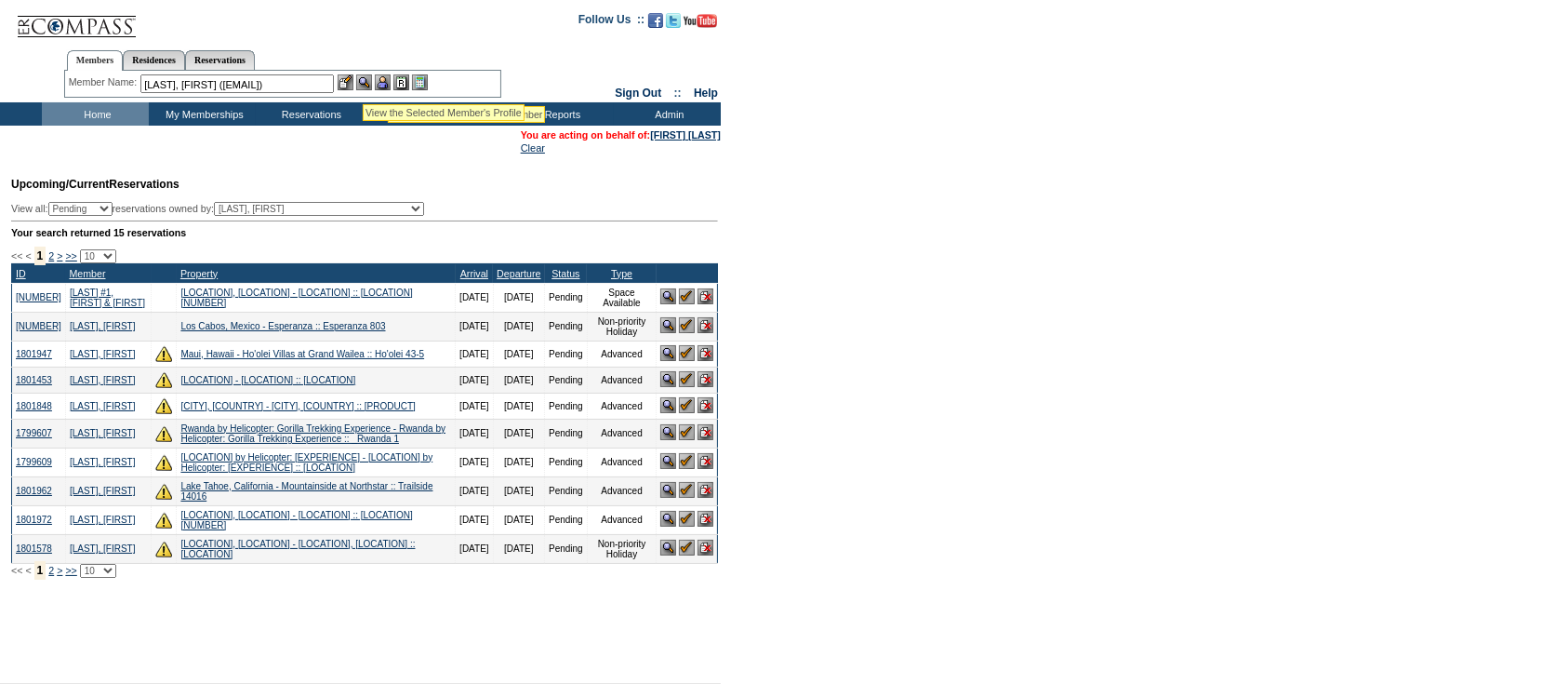 click at bounding box center [364, 82] 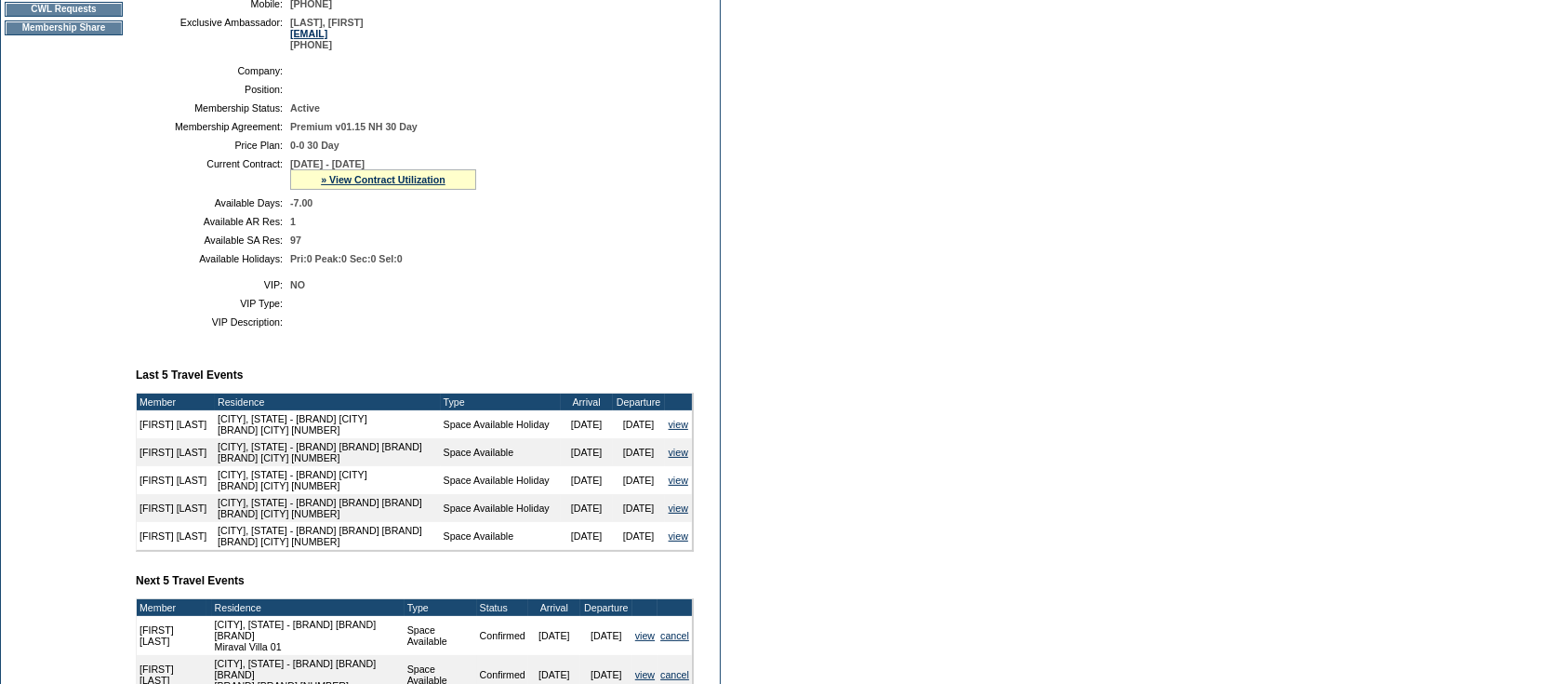 scroll, scrollTop: 360, scrollLeft: 0, axis: vertical 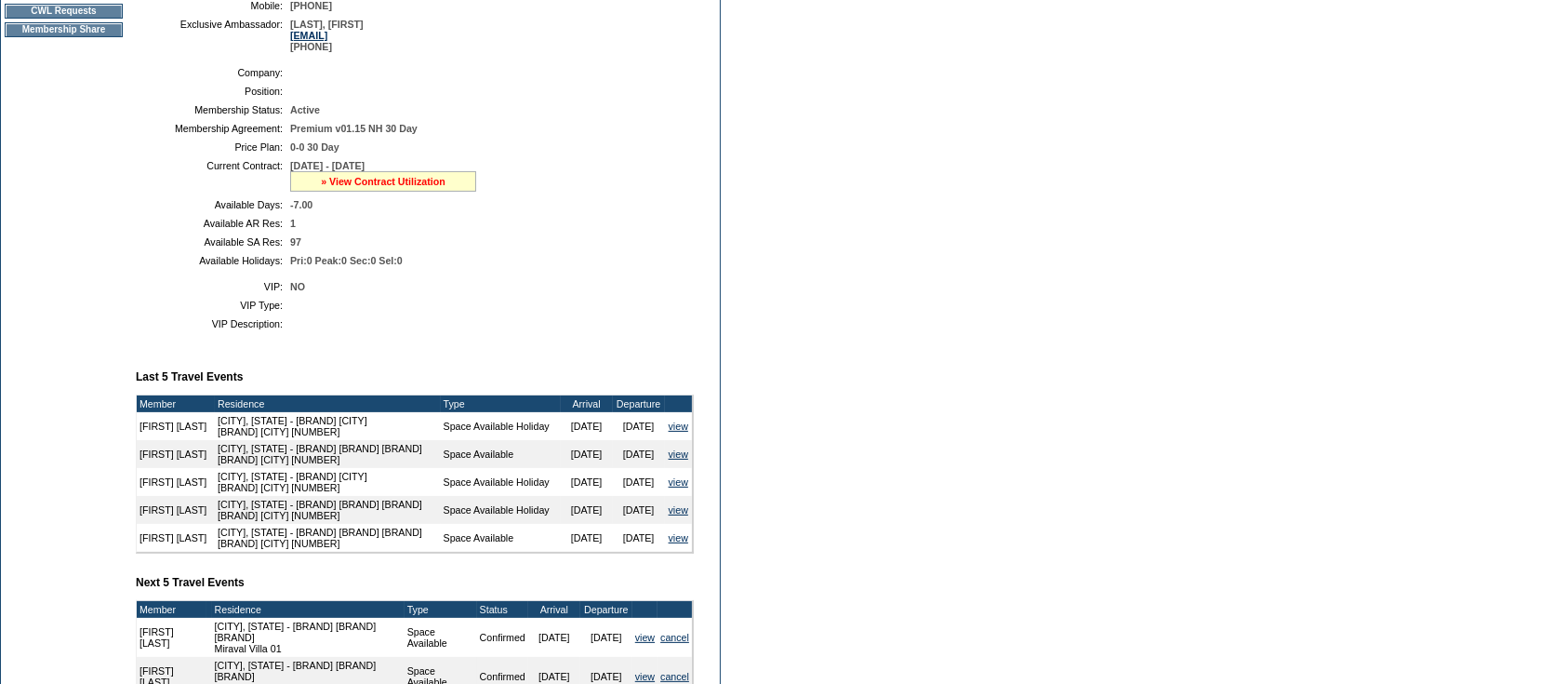 click on "» View Contract Utilization" at bounding box center (383, 181) 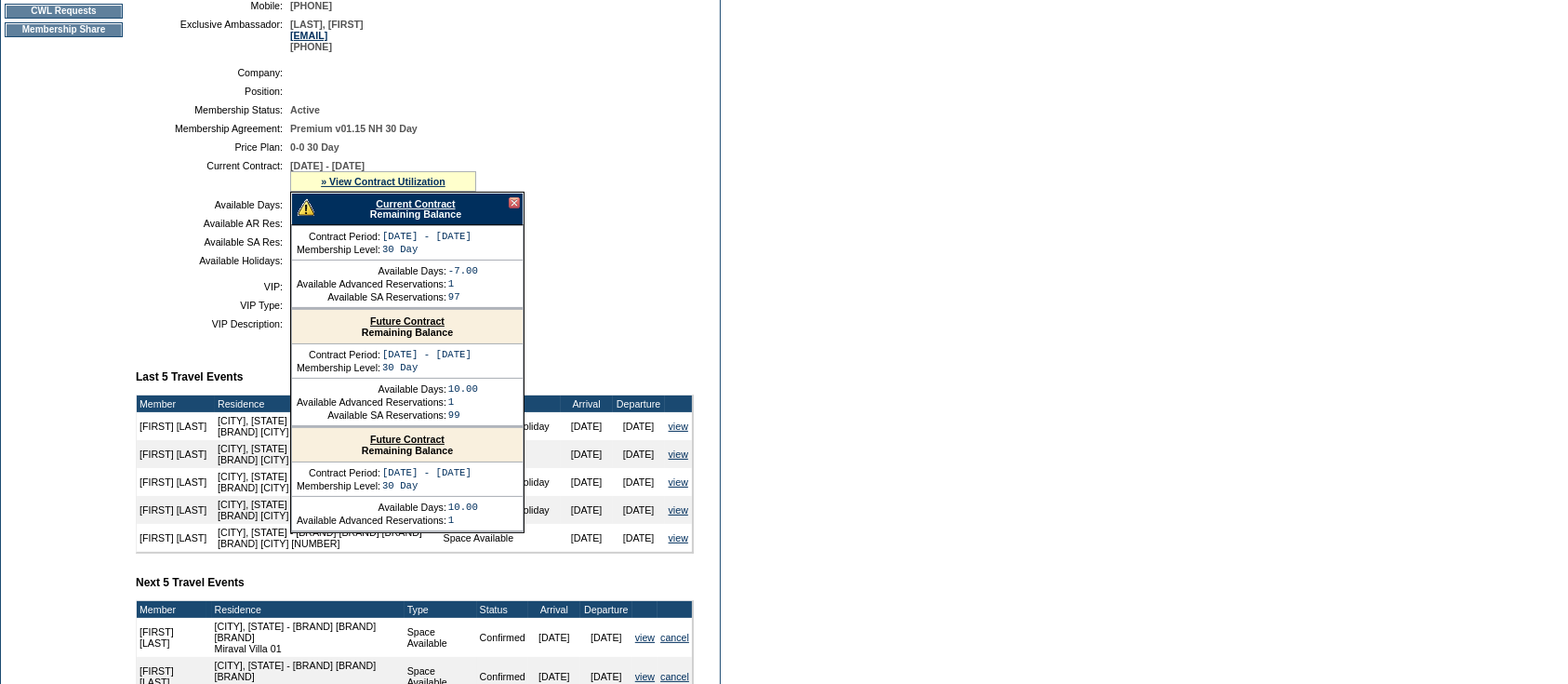click on "Current Contract Remaining Balance" at bounding box center (407, 208) 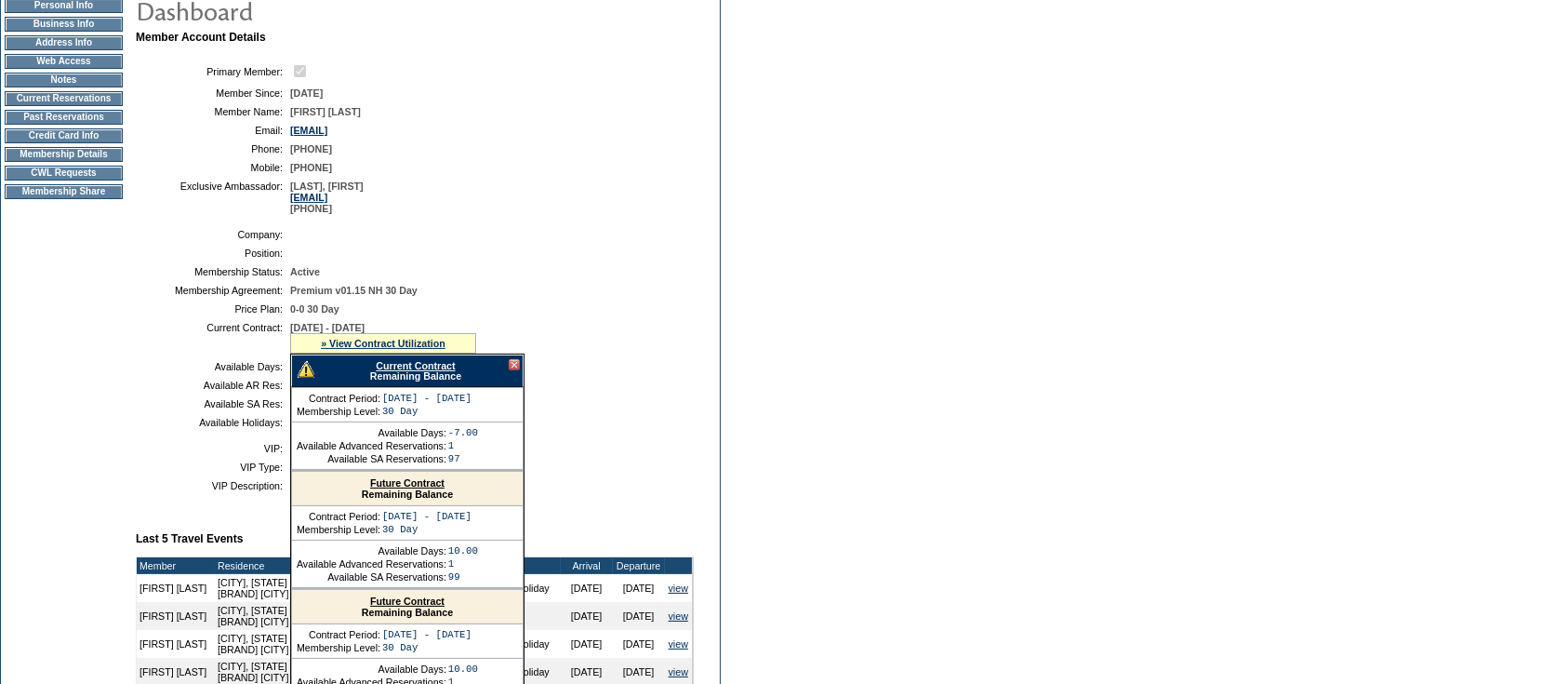 scroll, scrollTop: 196, scrollLeft: 0, axis: vertical 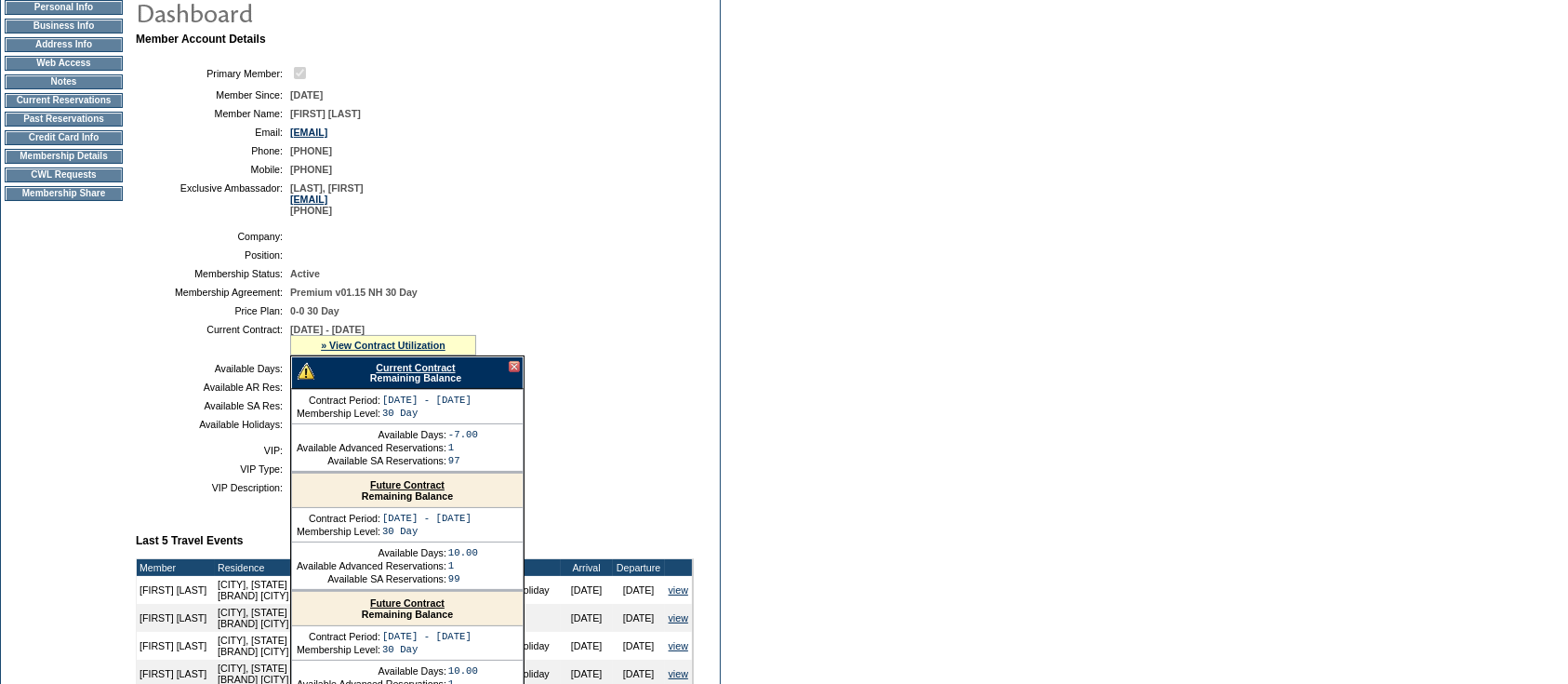 click at bounding box center [514, 367] 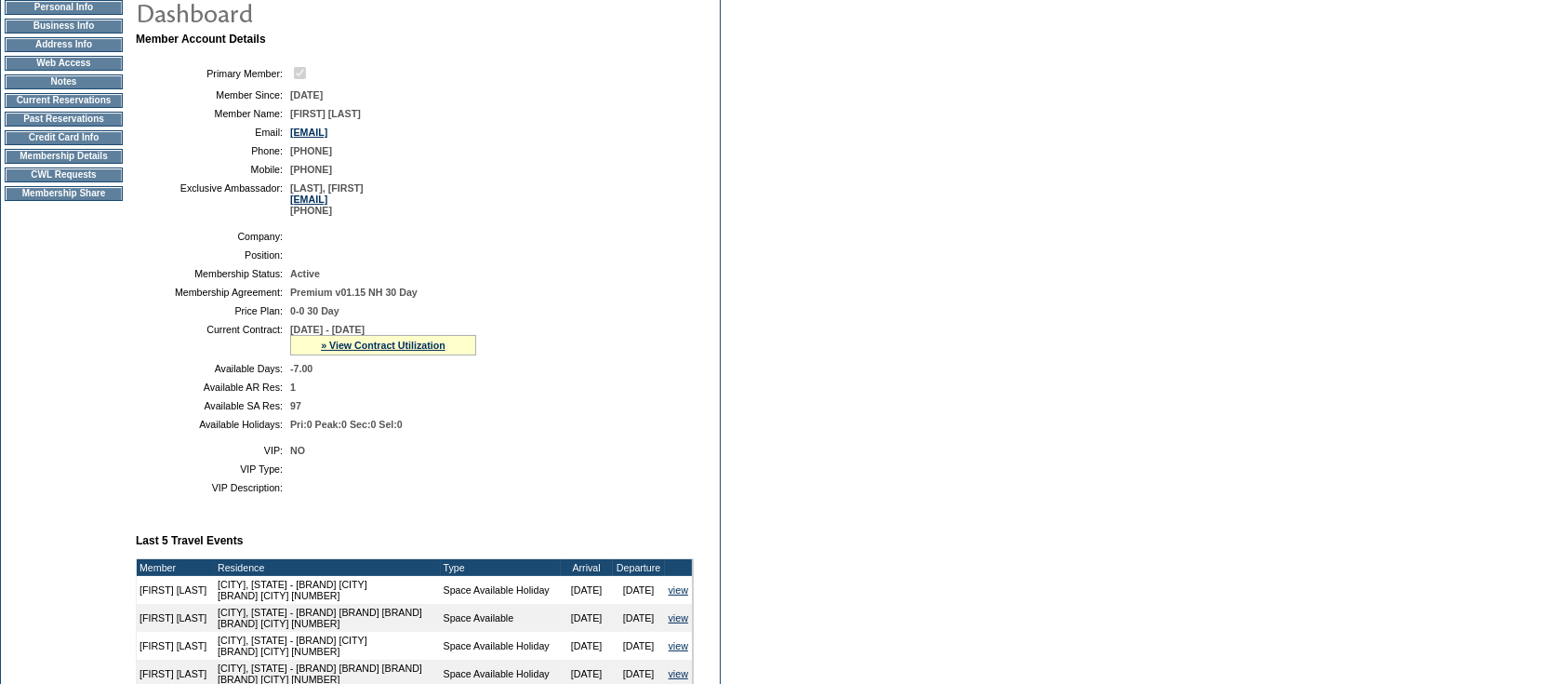 click on "Membership Details" at bounding box center (63, 156) 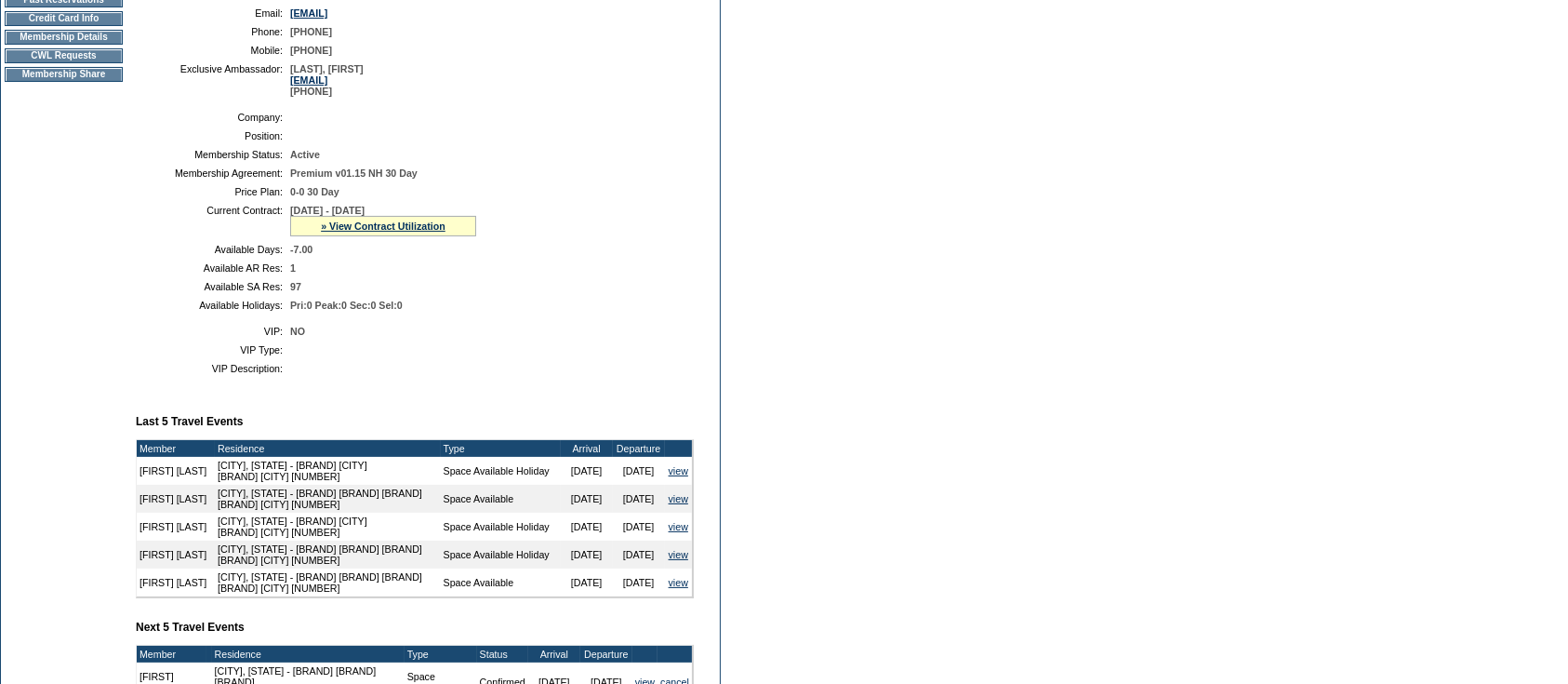 scroll, scrollTop: 144, scrollLeft: 0, axis: vertical 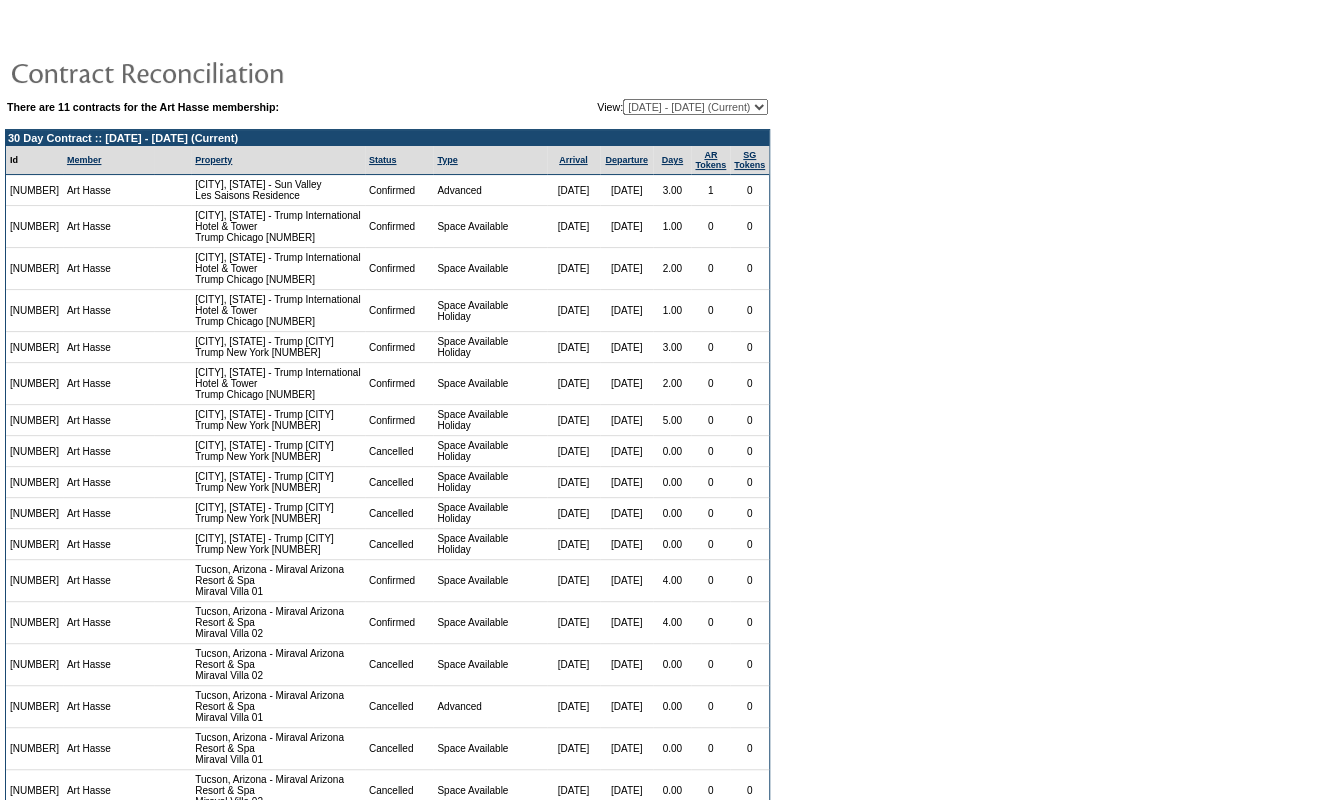 click on "[DATE] - [DATE]
[DATE] - [DATE]
[DATE] - [DATE]
[DATE] - [DATE]
[DATE] - [DATE]
[DATE] - [DATE]
[DATE] - [DATE] (Current)
[DATE] - [DATE]
[DATE] - [DATE]
[DATE] - [DATE]" at bounding box center (695, 107) 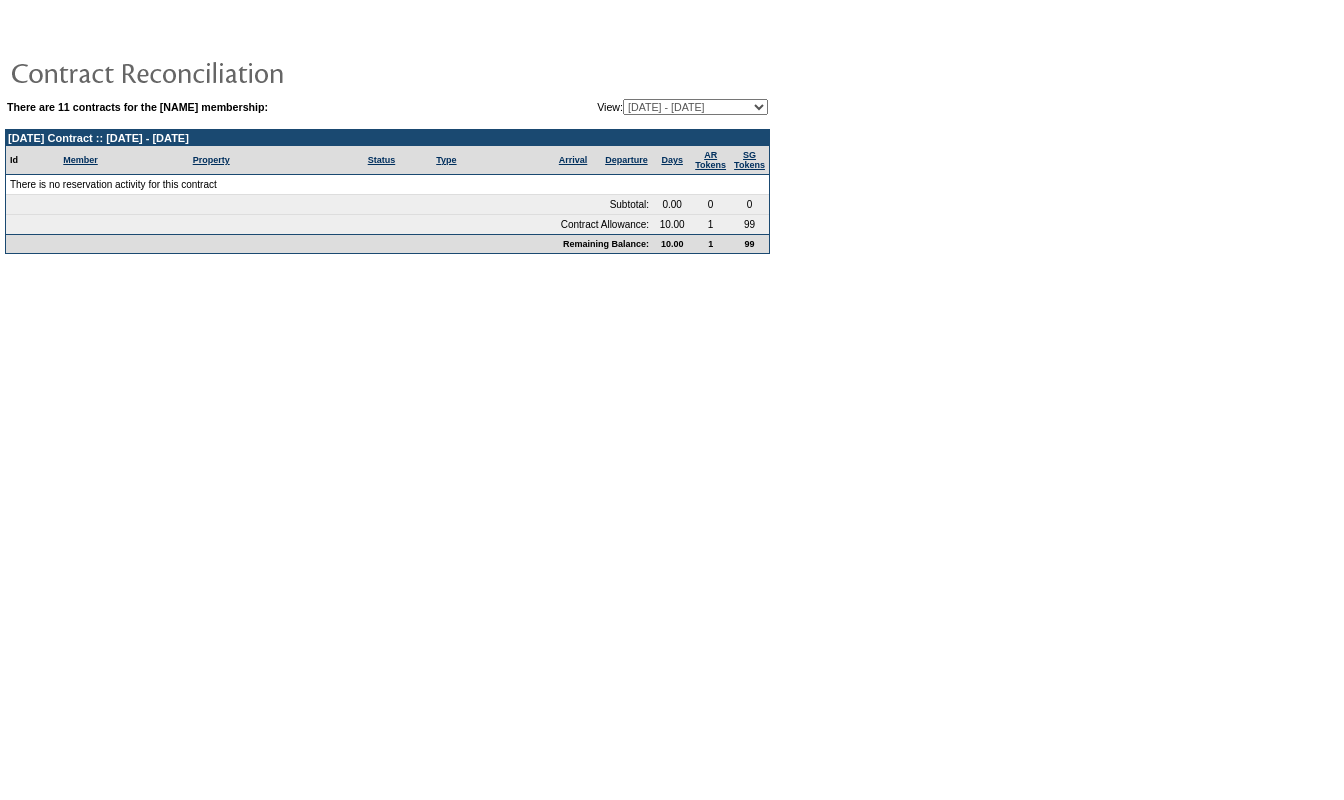 scroll, scrollTop: 0, scrollLeft: 0, axis: both 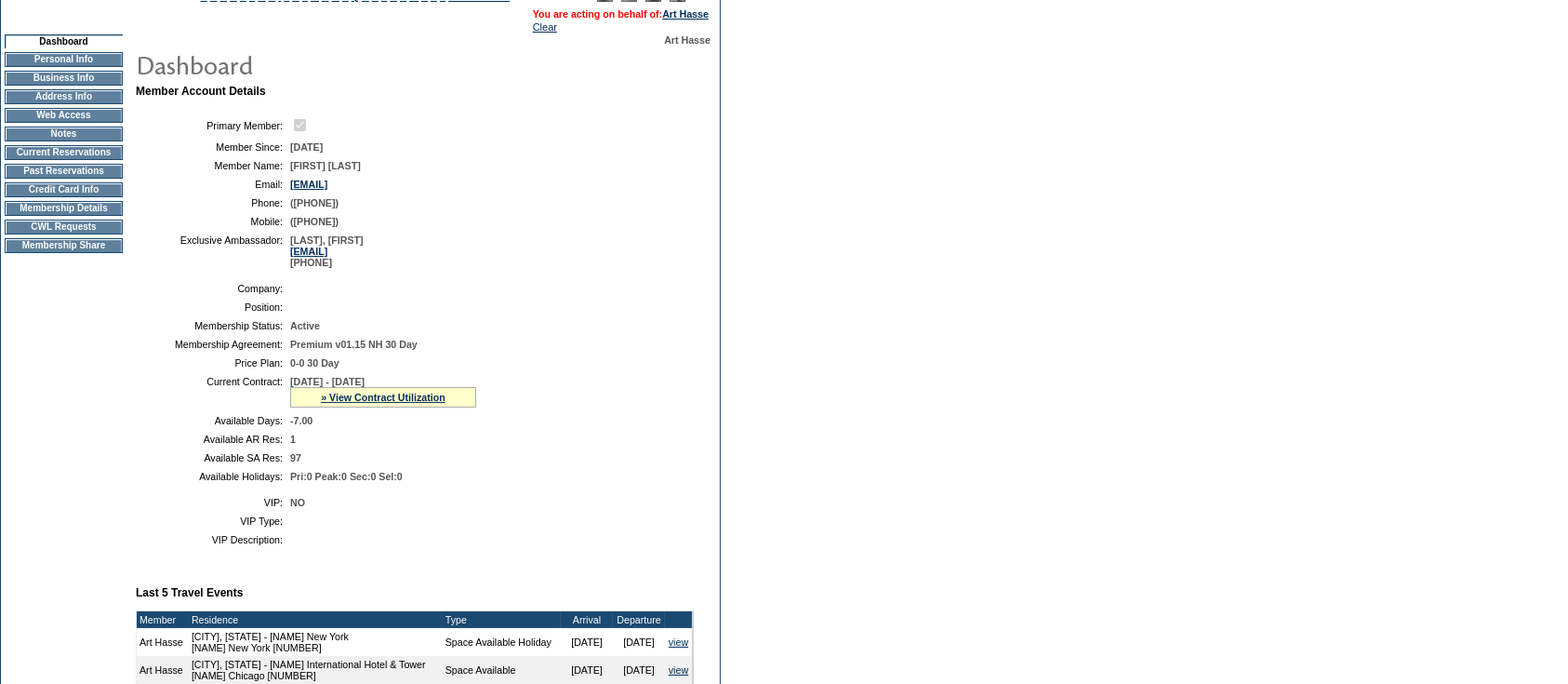 click on "» View Contract Utilization" at bounding box center (383, 397) 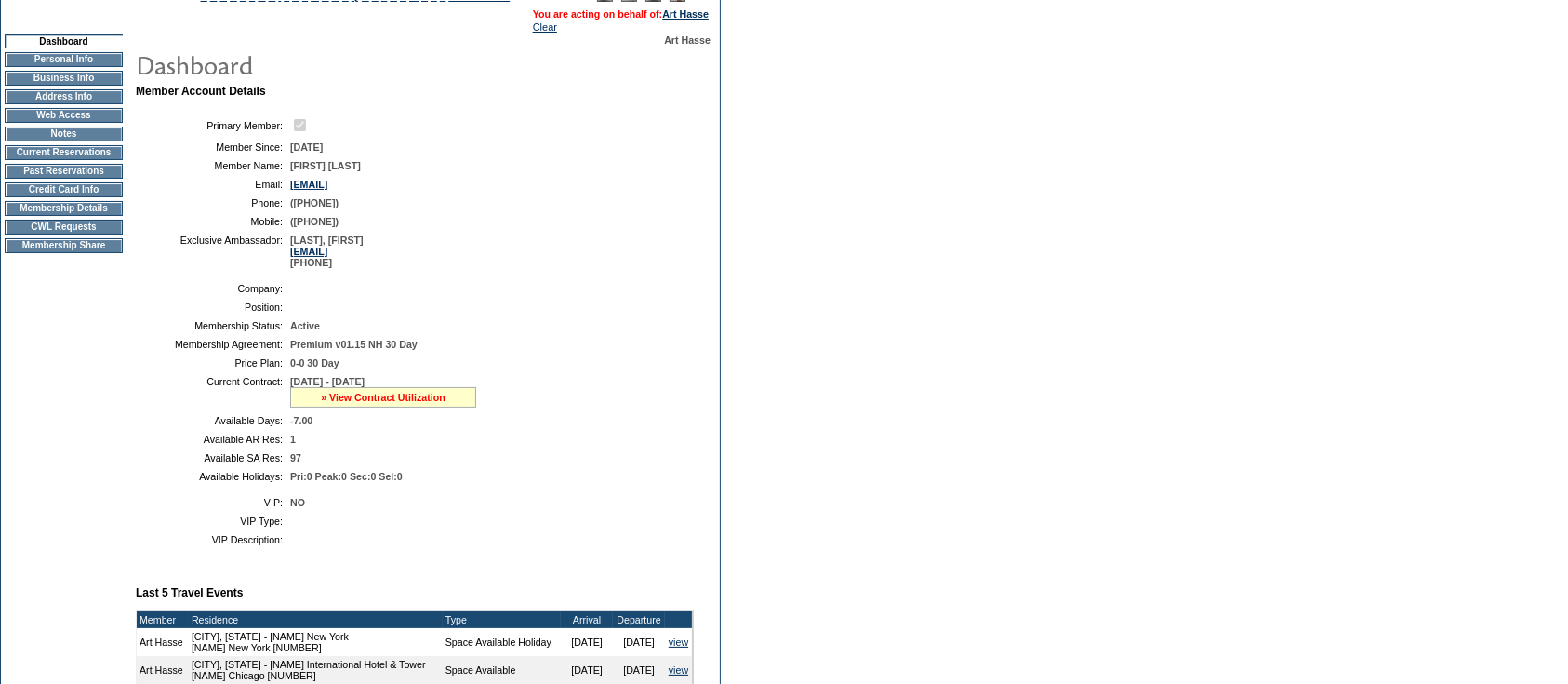 click on "» View Contract Utilization" at bounding box center (383, 397) 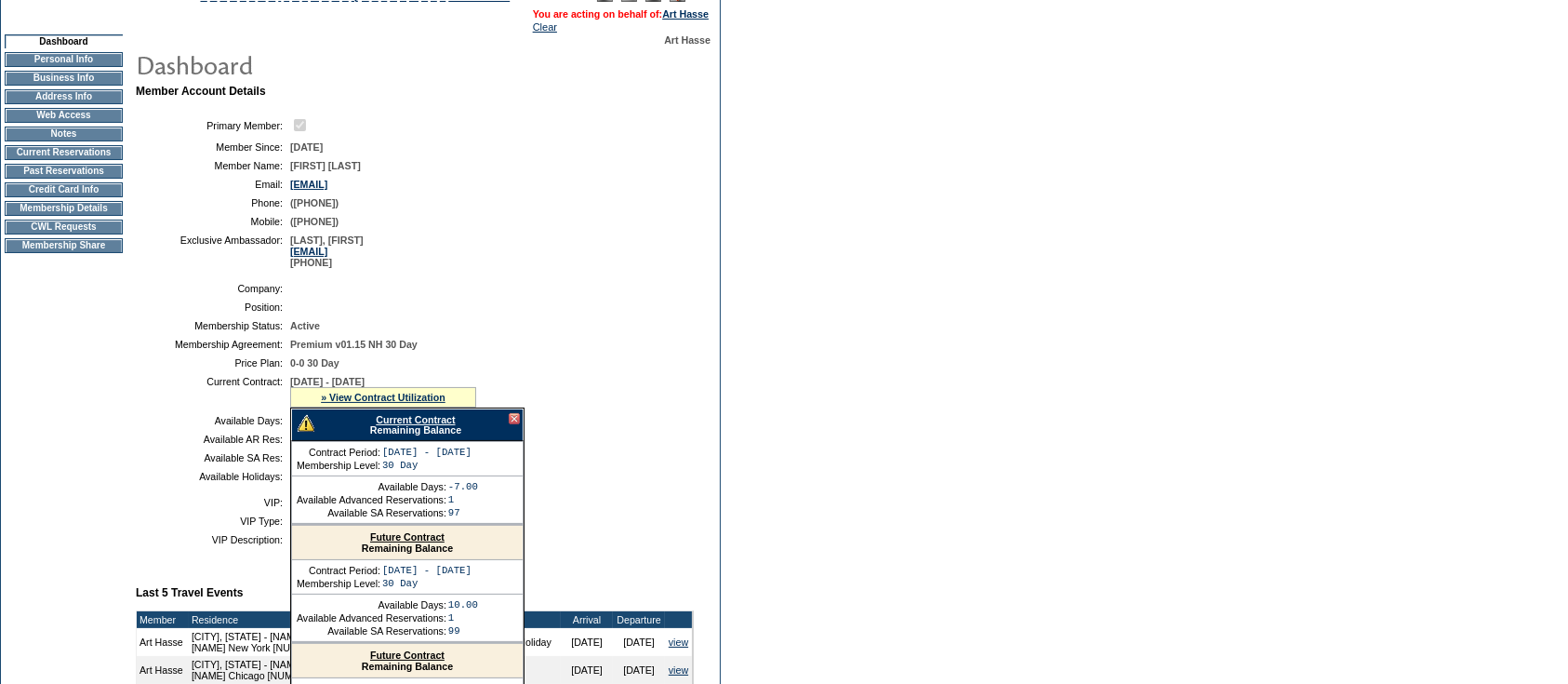 click on "Current Contract Remaining Balance" at bounding box center [407, 424] 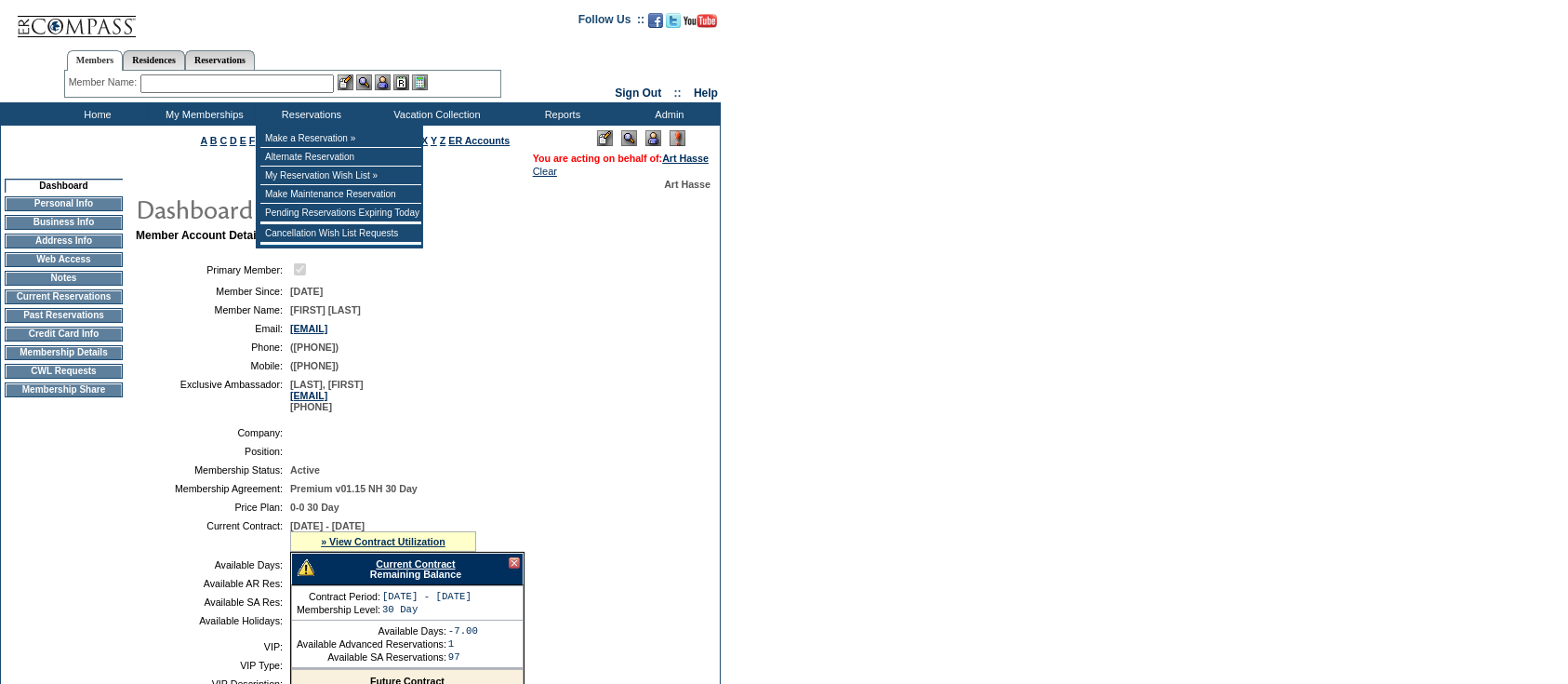 click at bounding box center [237, 84] 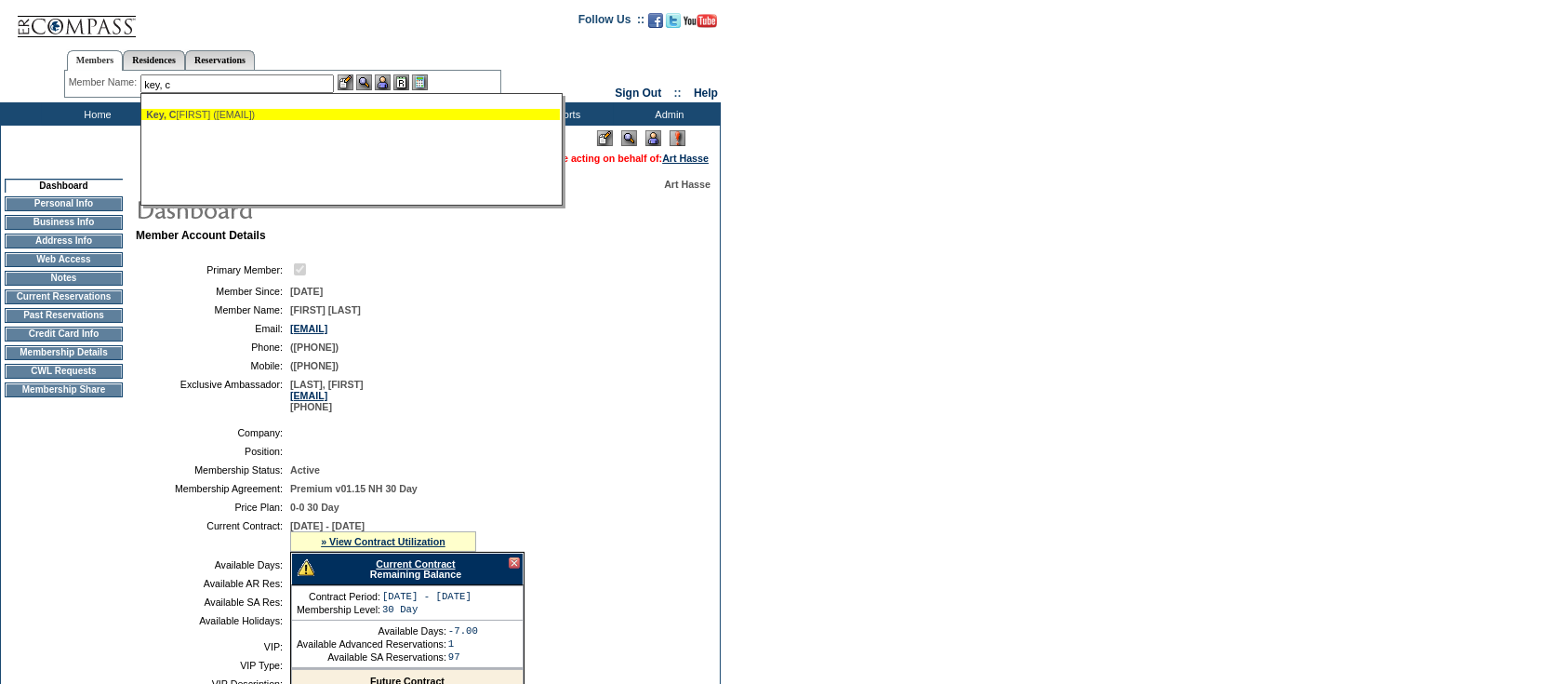 click on "Key, C hristine (christinekey1014@gmail.com)" at bounding box center [351, 114] 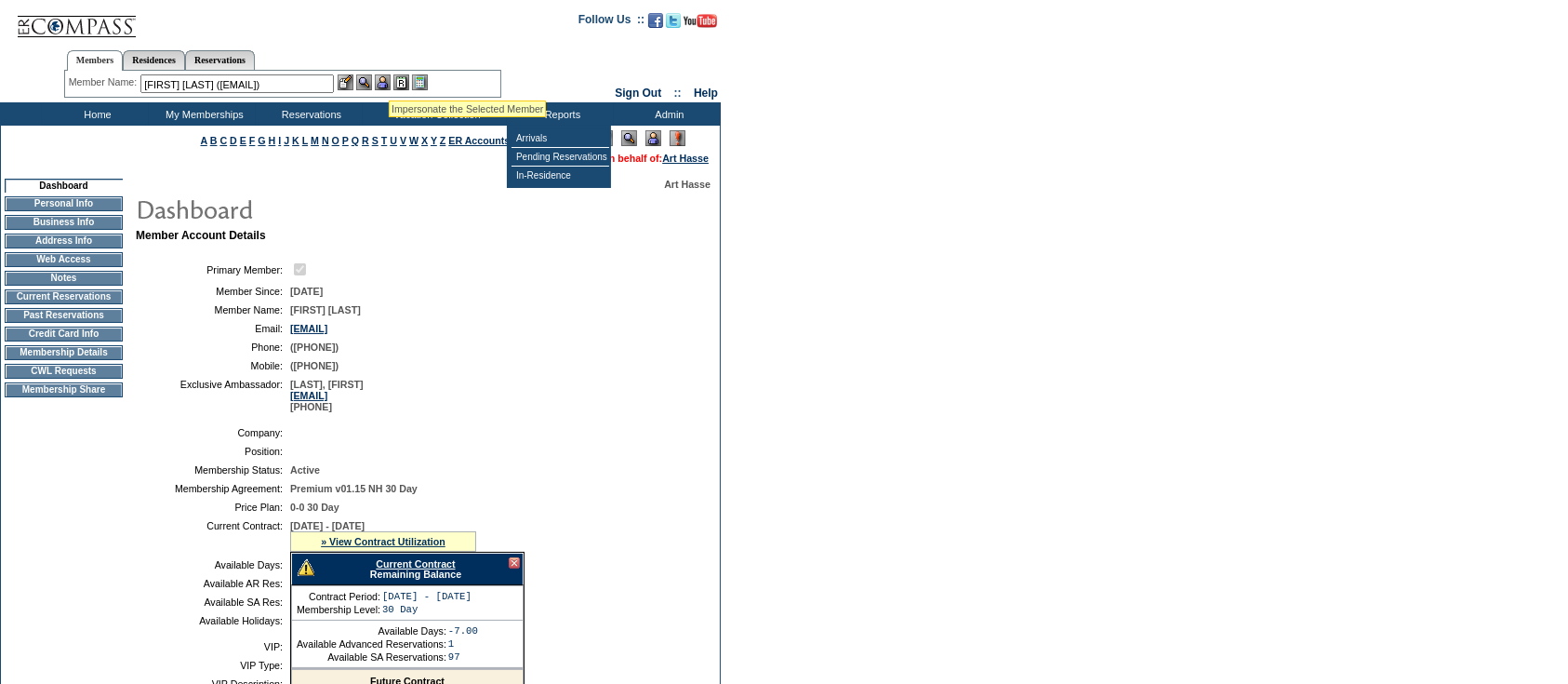 click at bounding box center (382, 82) 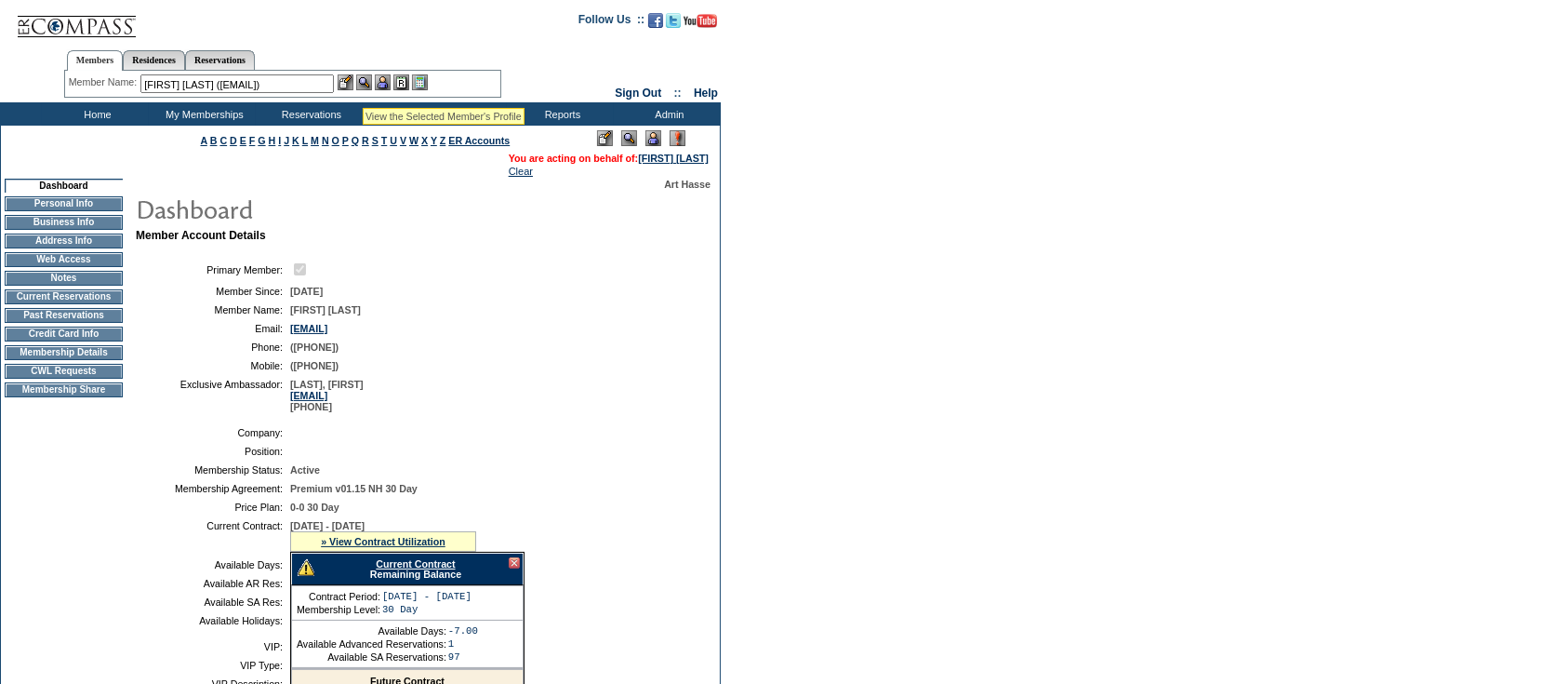 click at bounding box center [364, 82] 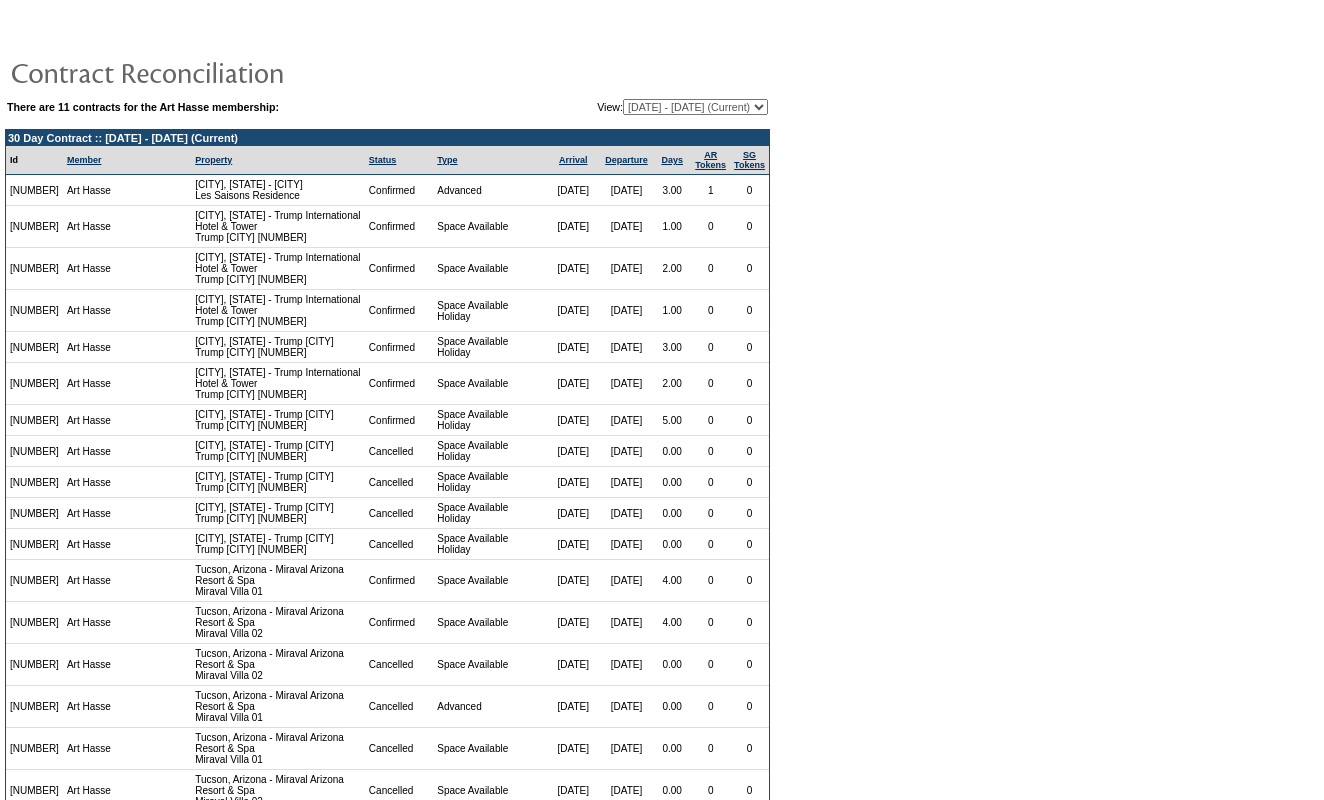 scroll, scrollTop: 0, scrollLeft: 0, axis: both 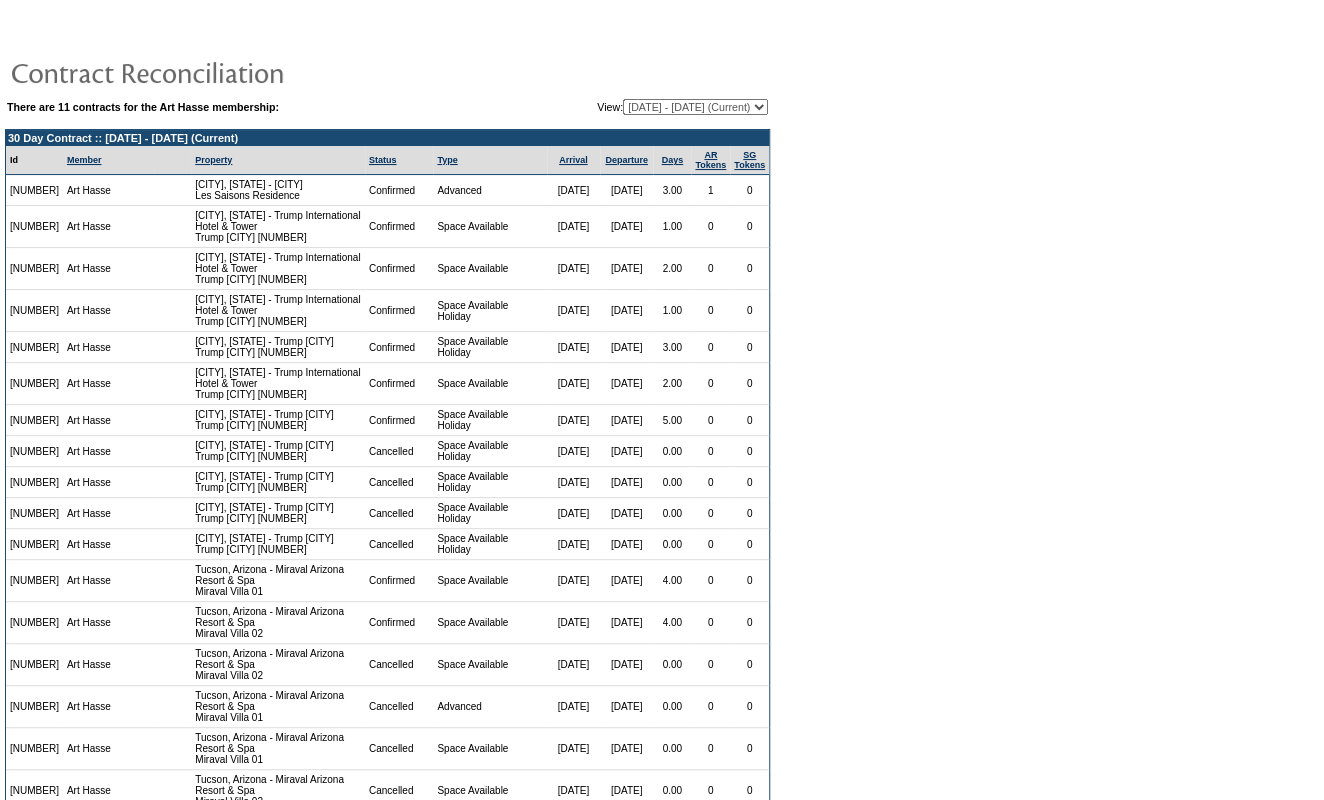 click on "There are 11 contracts for the Art Hasse membership:
View:
[DATE] - [DATE]
[DATE] - [DATE]
[DATE] - [DATE]
[DATE] - [DATE]
[DATE] - [DATE]
[DATE] - [DATE]
[DATE] - [DATE] (Current)
[DATE] - [DATE]
[DATE] - [DATE]
[DATE] - [DATE]
[DATE] - [DATE]
30 Day Contract ::
[DATE] -
[DATE]
(Current)
Id
Member
Property
Status
Type
Arrival
Departure
Days
AR Tokens
SG Tokens
[NUMBER]
Art Hasse
[CITY], [STATE] - [CITY] Residence
Confirmed
Advanced
[DATE]
[DATE]
3.00
1
0
[NUMBER]
Art Hasse
[CITY], [STATE] - Trump International Hotel & Tower Trump Chicago [NUMBER]
Confirmed
1.00" at bounding box center [387, 505] 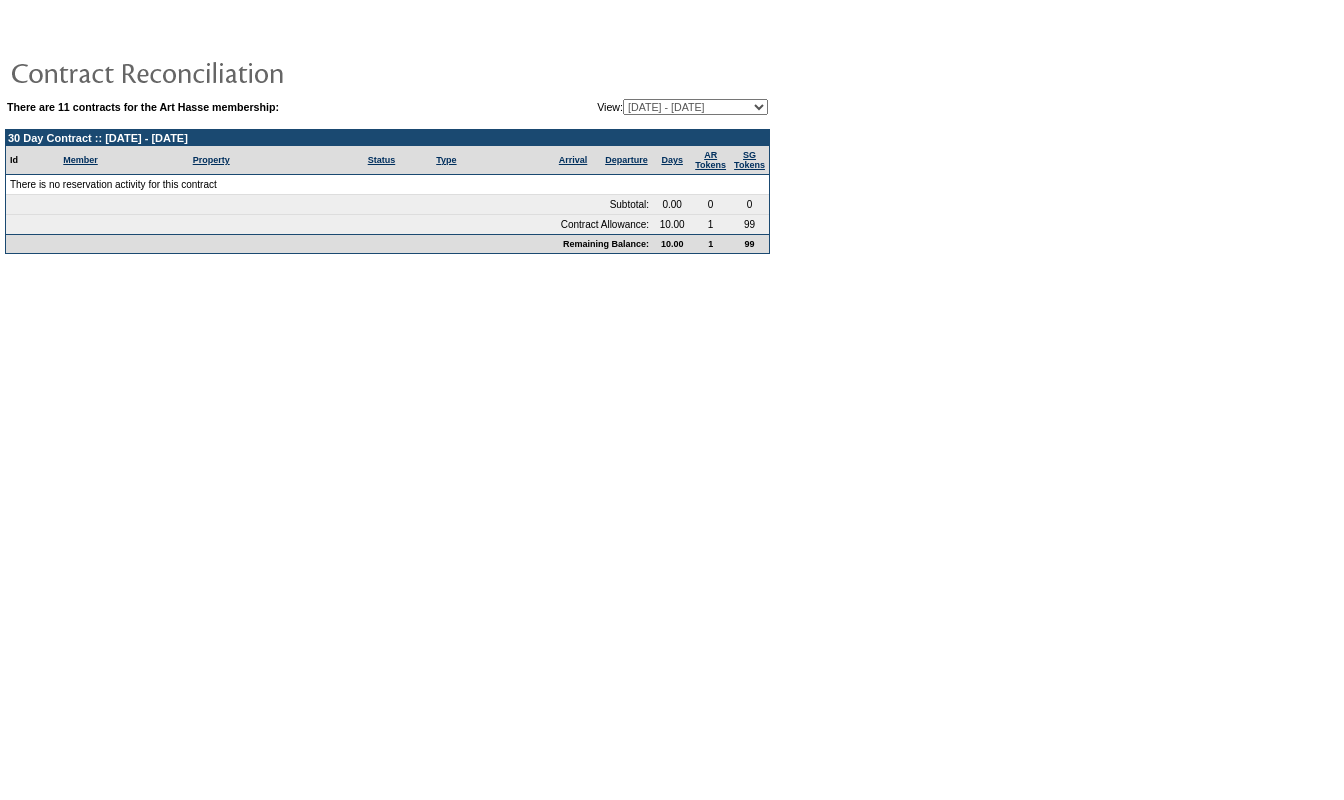 scroll, scrollTop: 0, scrollLeft: 0, axis: both 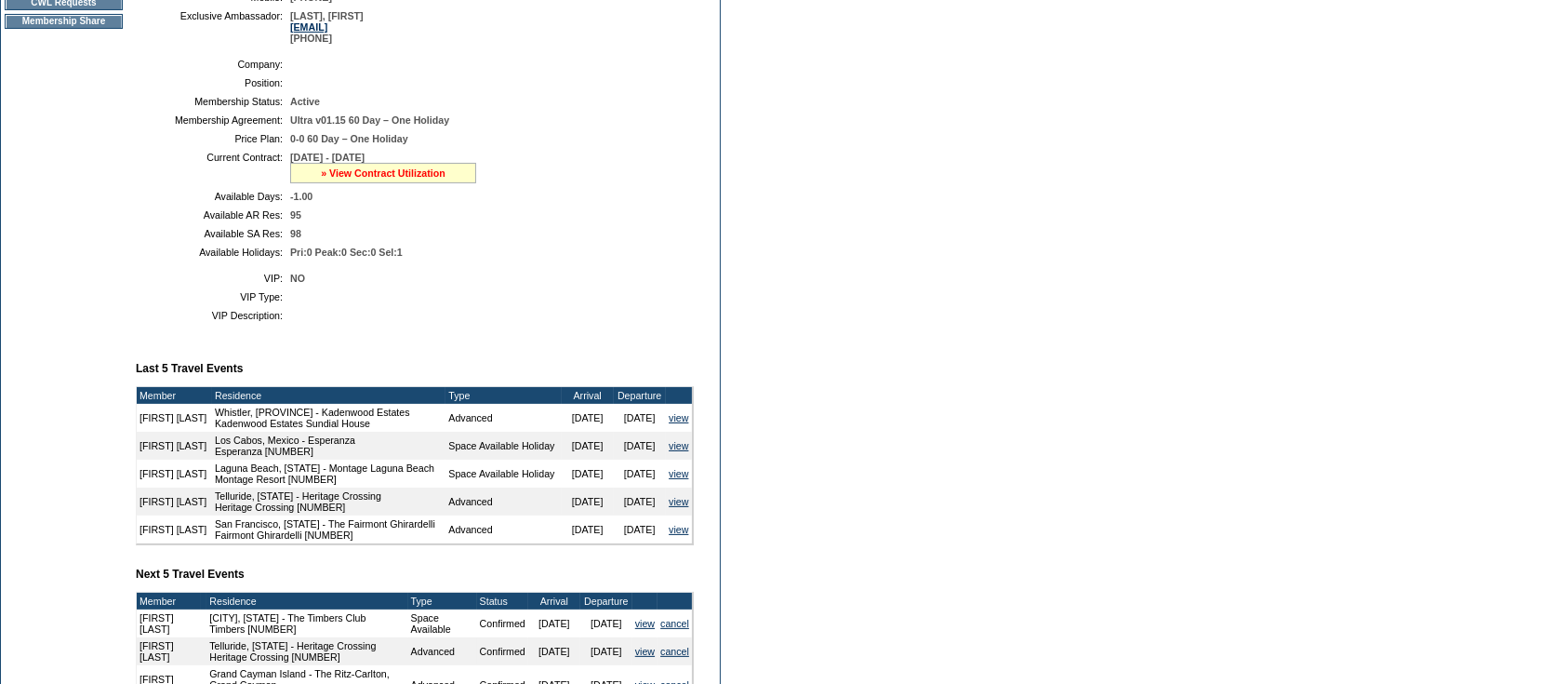 click on "» View Contract Utilization" at bounding box center (383, 173) 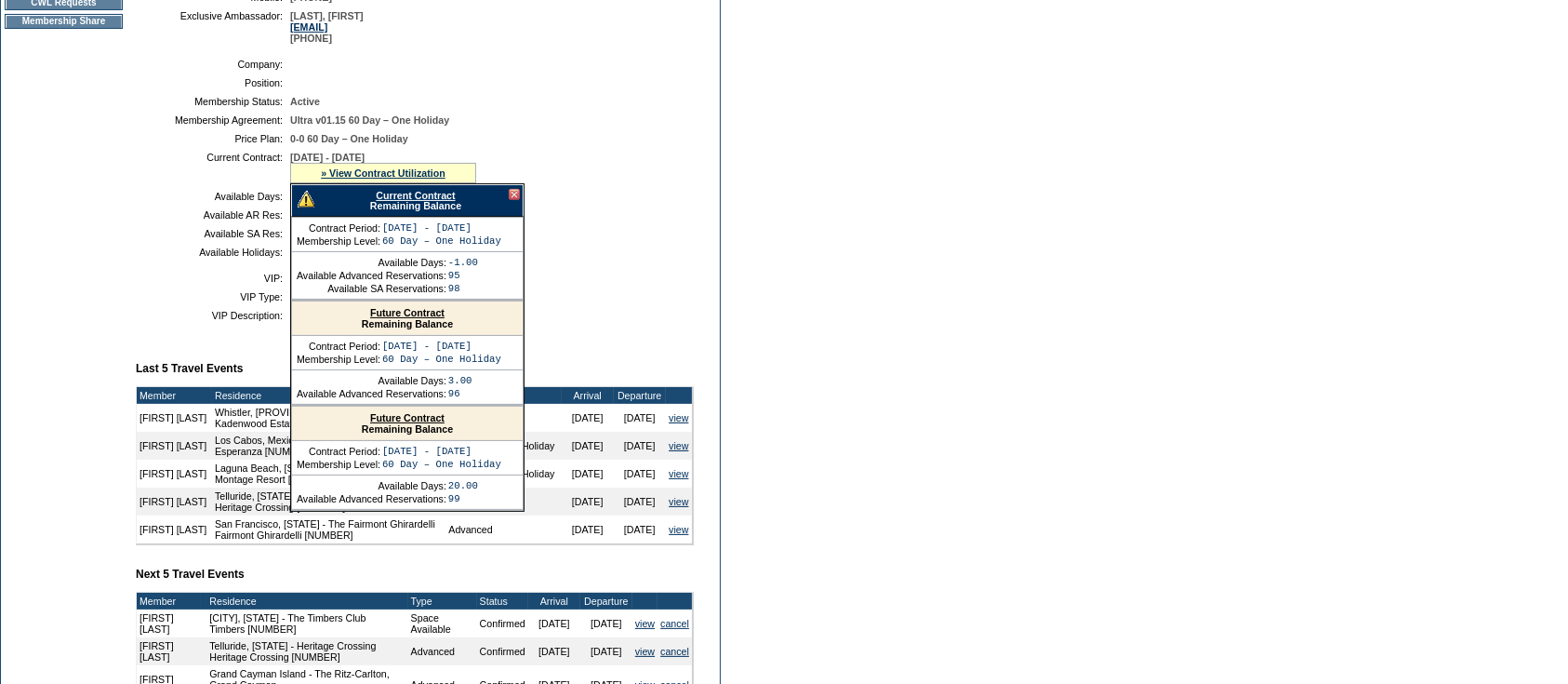 click on "Current Contract" at bounding box center [415, 195] 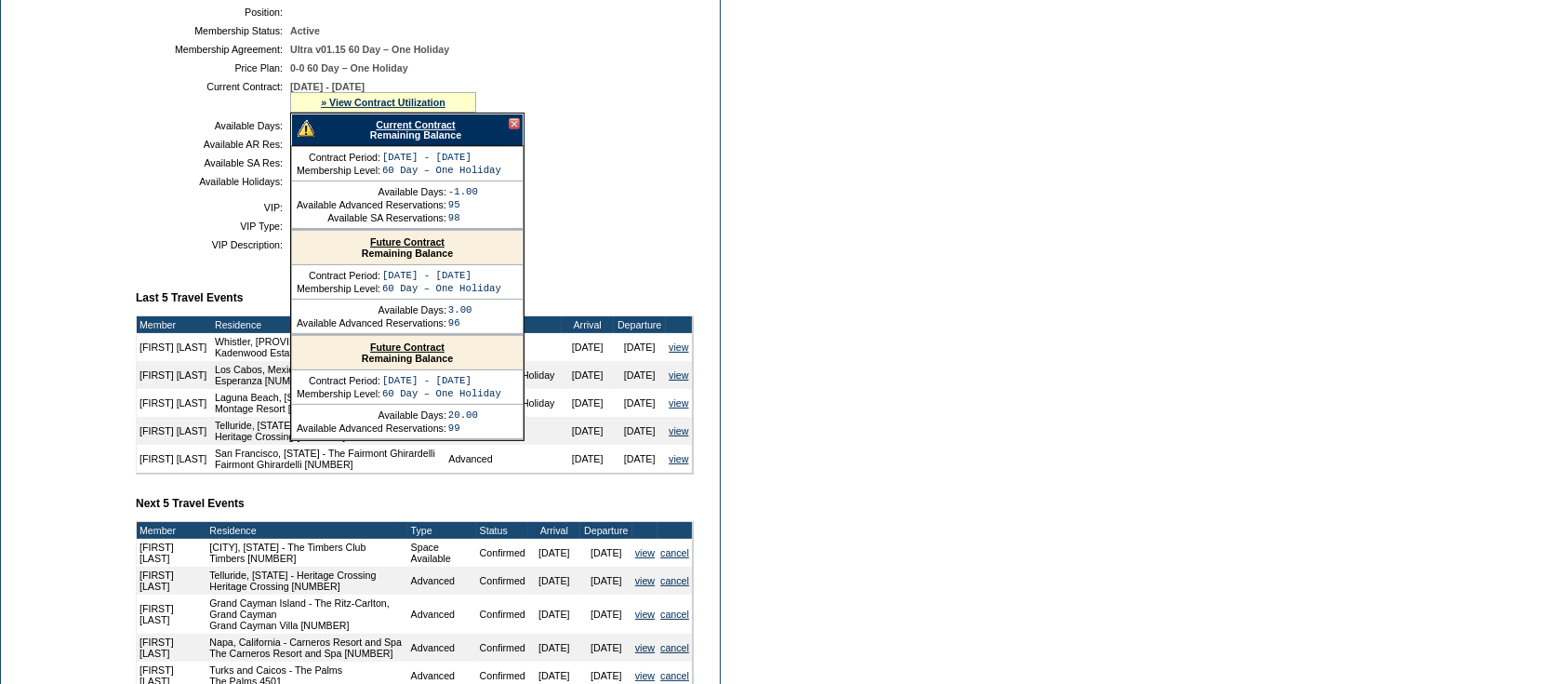 scroll, scrollTop: 0, scrollLeft: 0, axis: both 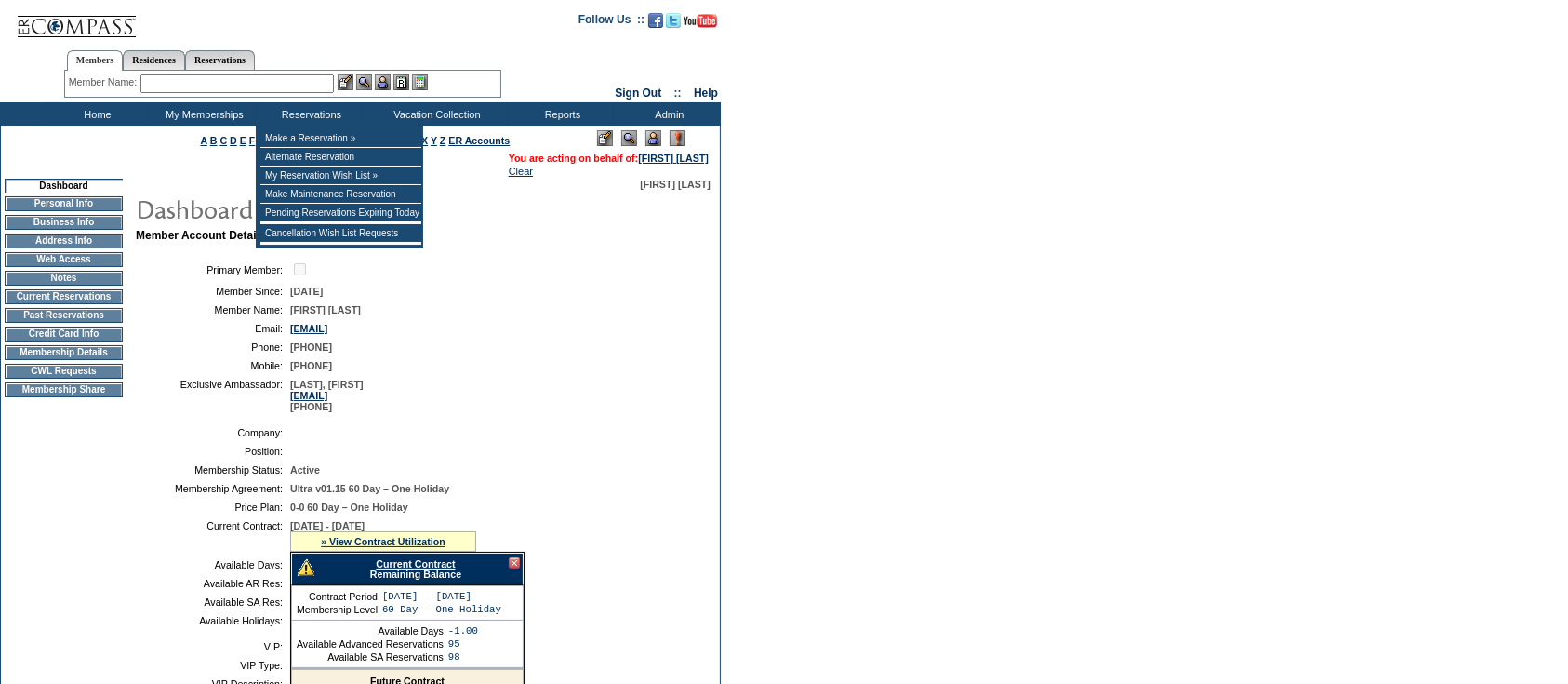 click on "Member Name:
Destination or Residence:
ReservationId:" at bounding box center [283, 84] 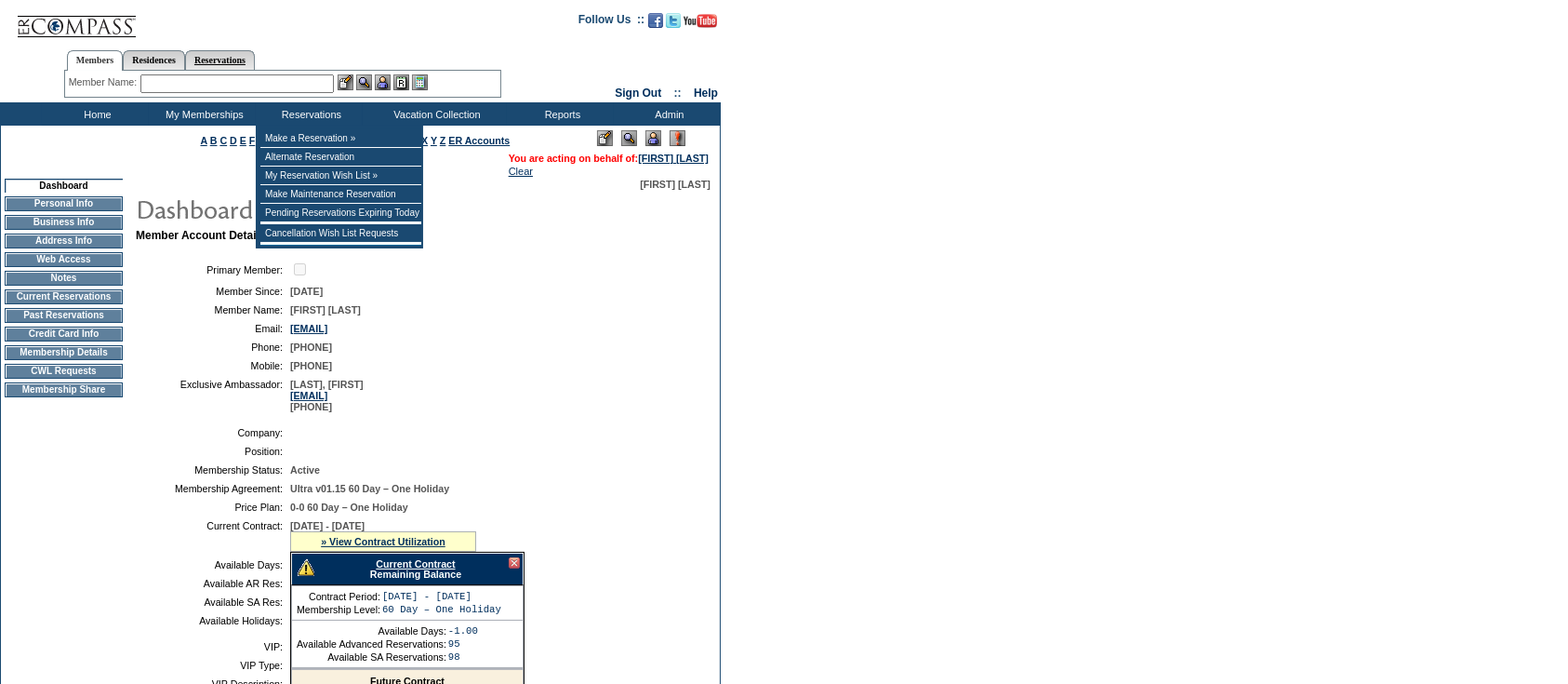 click on "Reservations" at bounding box center (219, 60) 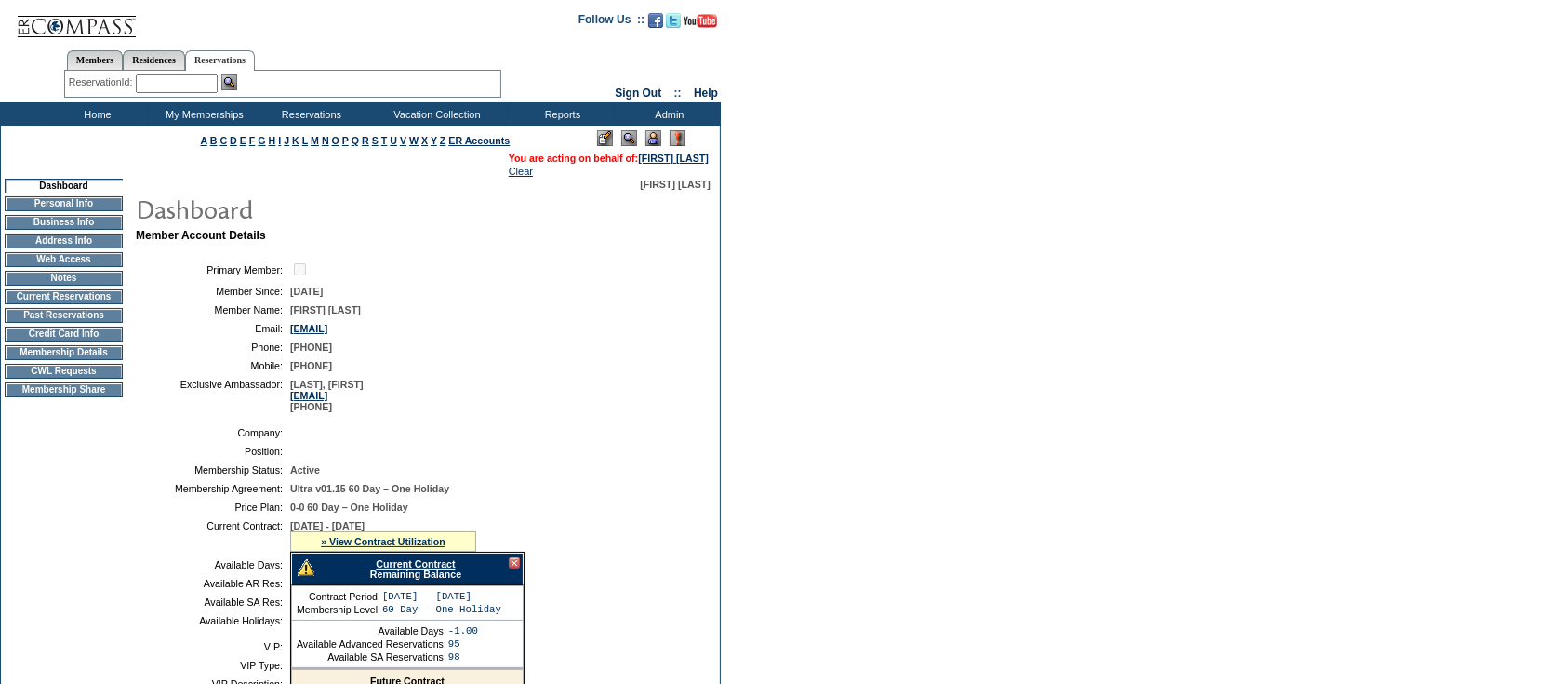 click at bounding box center (177, 84) 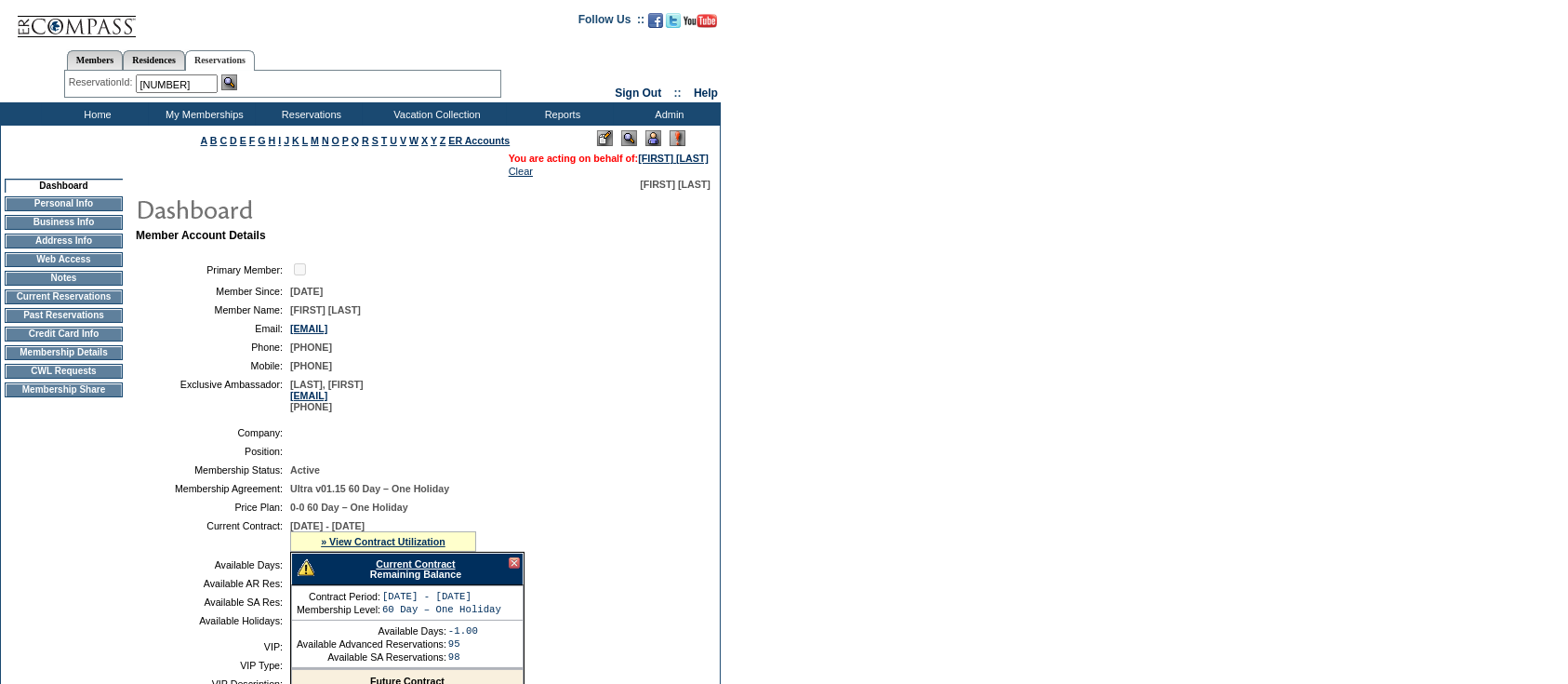 type on "1800802" 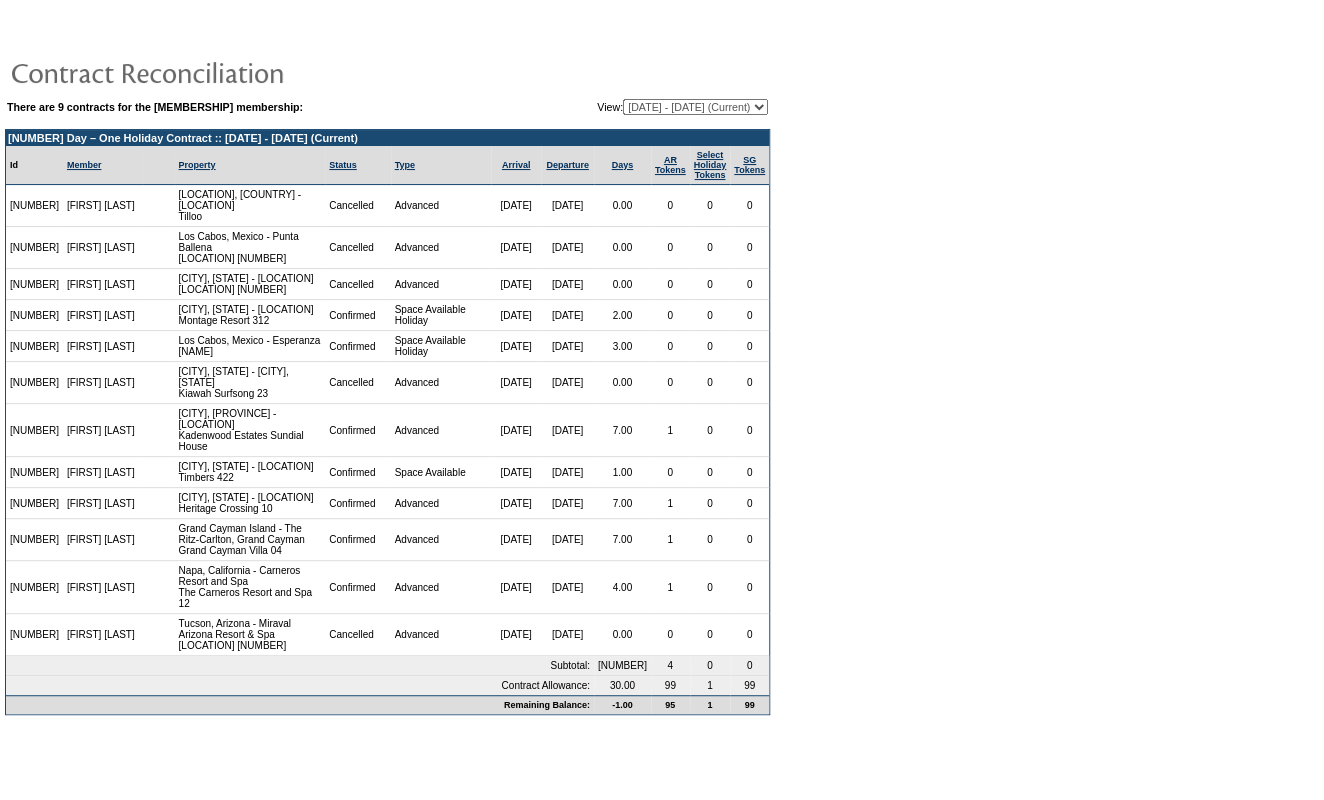 scroll, scrollTop: 0, scrollLeft: 0, axis: both 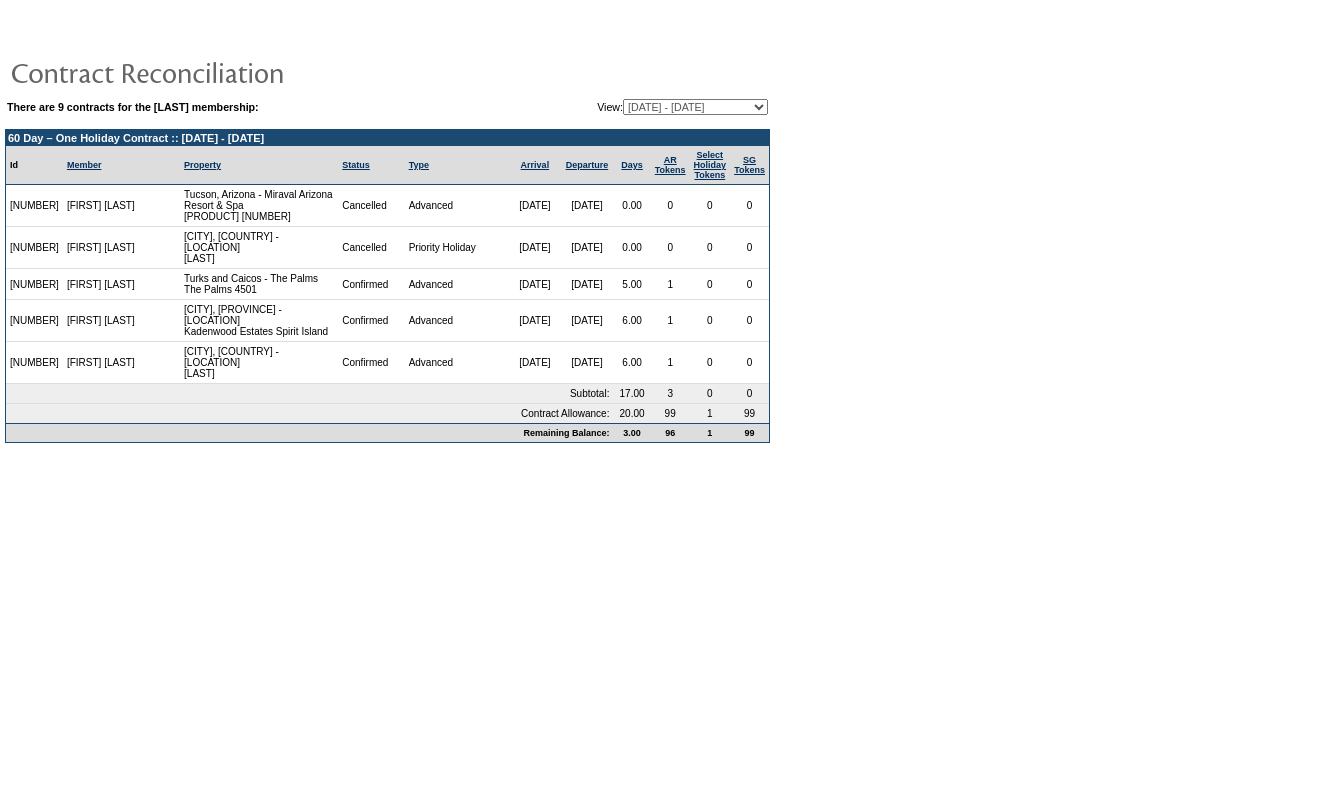 click on "[NUMBER]" at bounding box center (34, 321) 